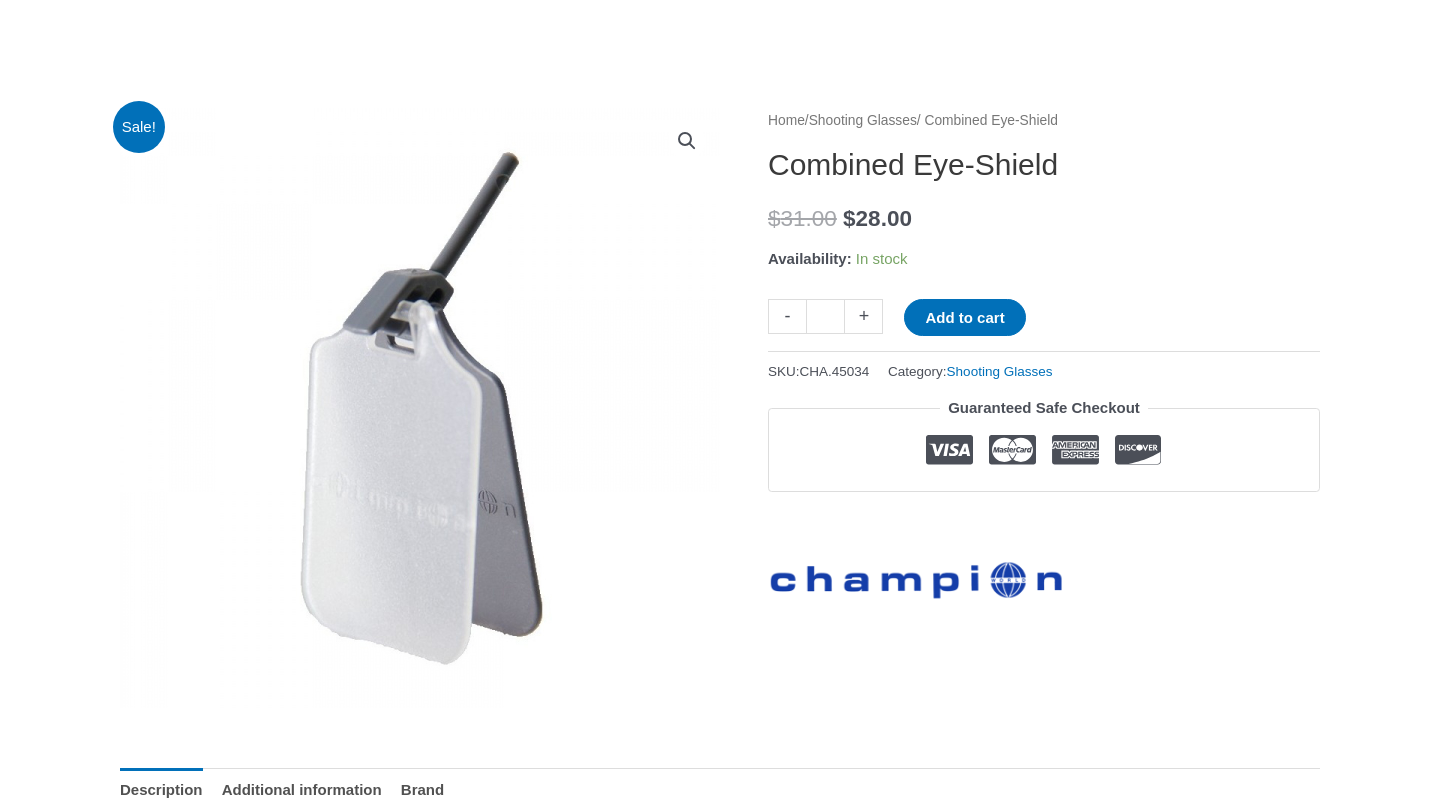 scroll, scrollTop: 164, scrollLeft: 0, axis: vertical 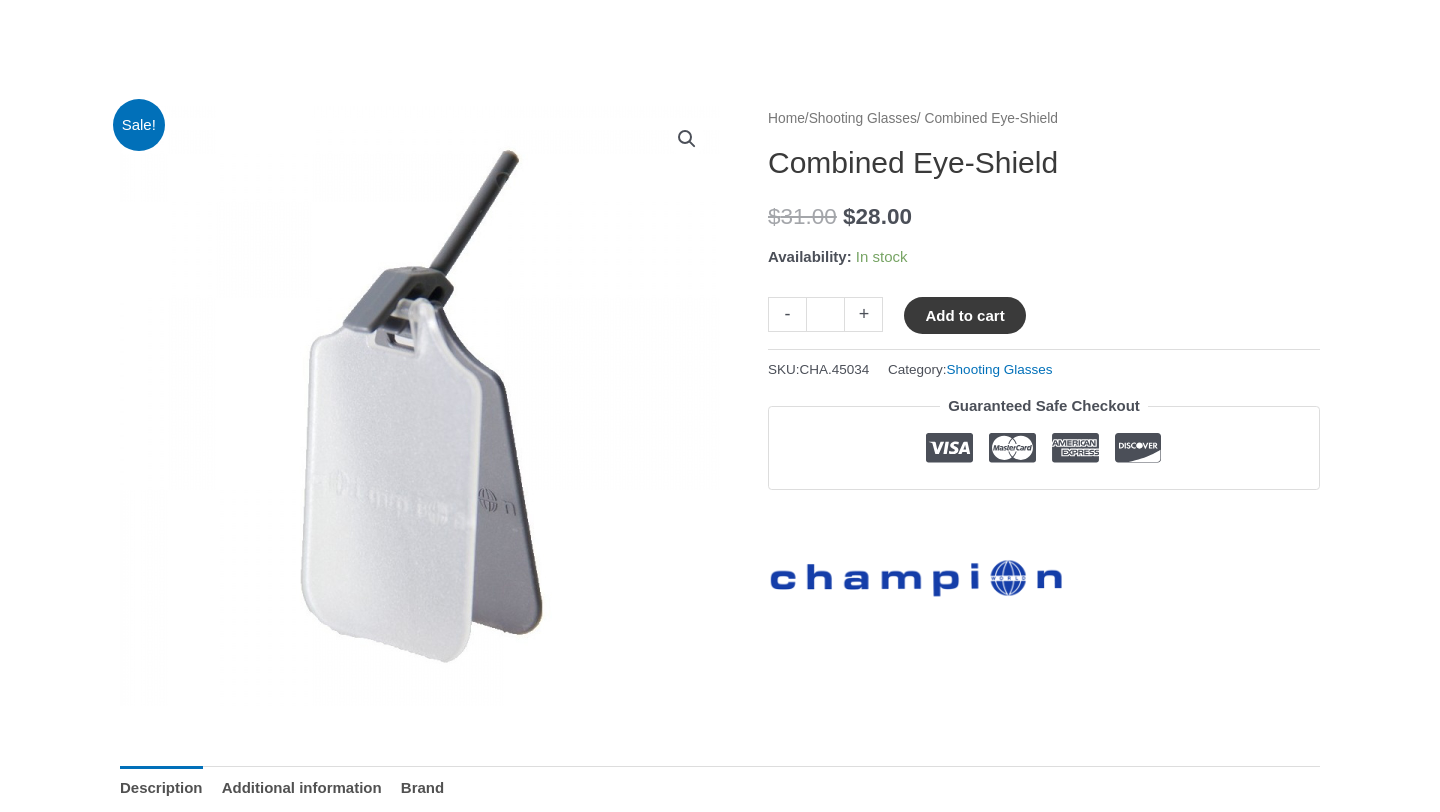 click on "Add to cart" at bounding box center [964, 315] 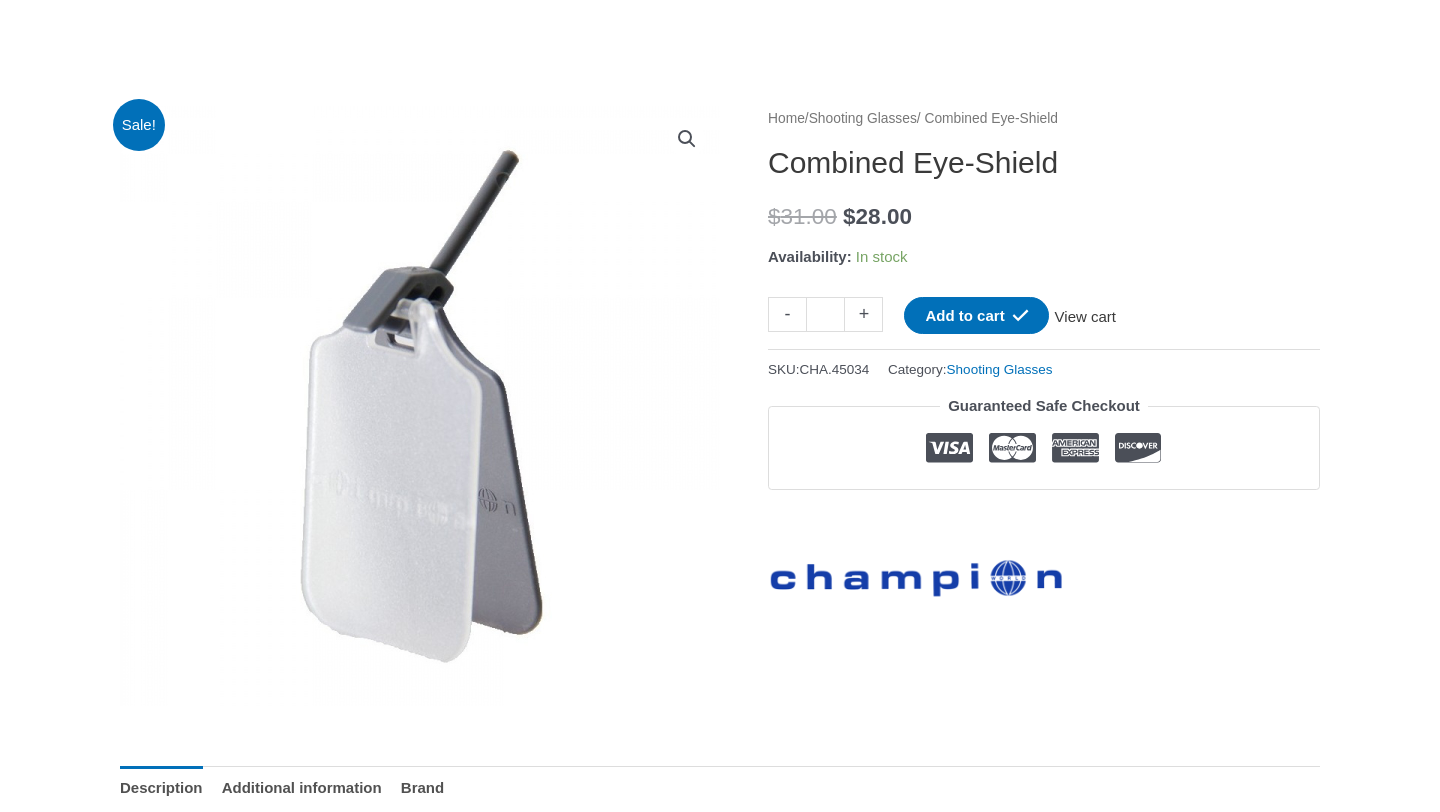 click on "View cart" at bounding box center [1085, 314] 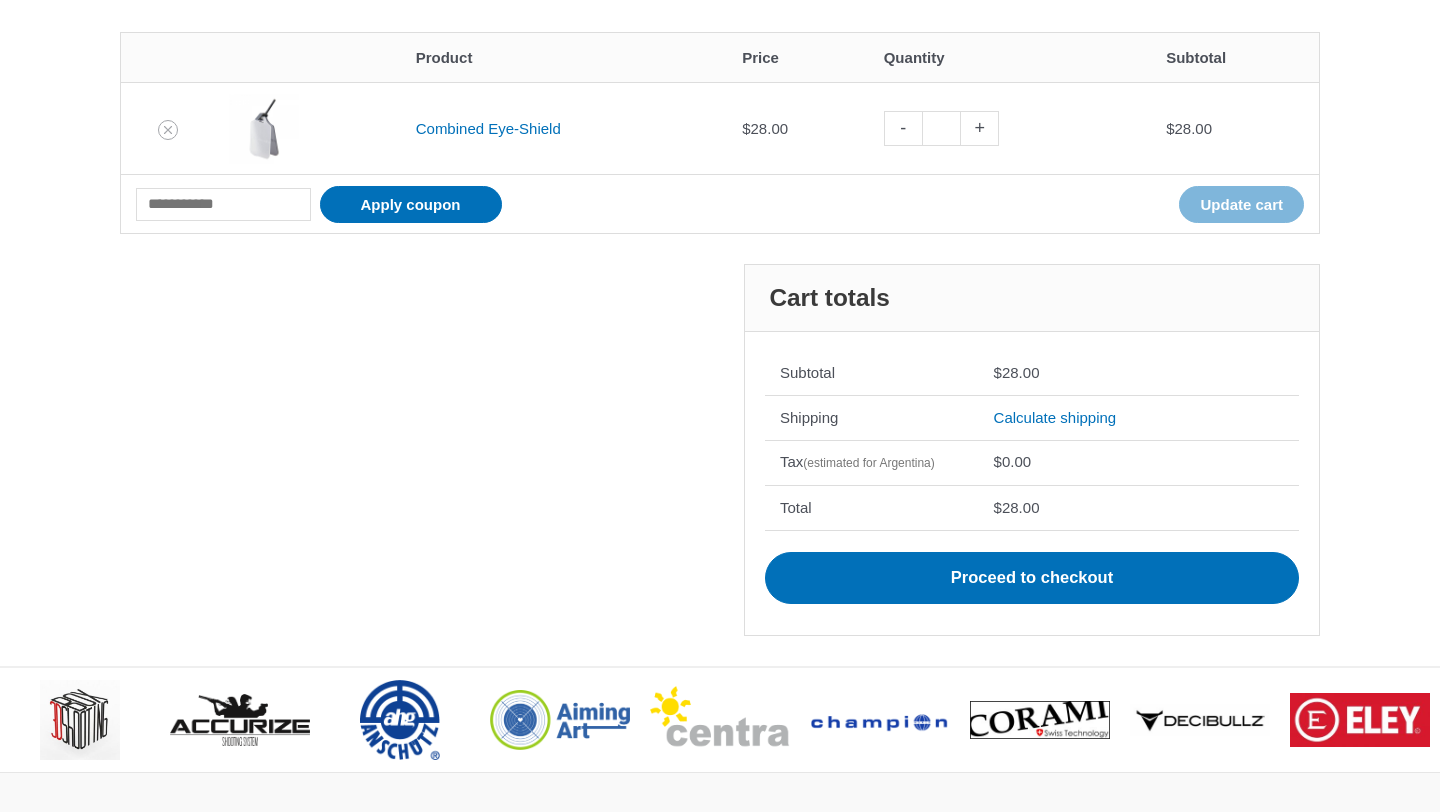 scroll, scrollTop: 347, scrollLeft: 0, axis: vertical 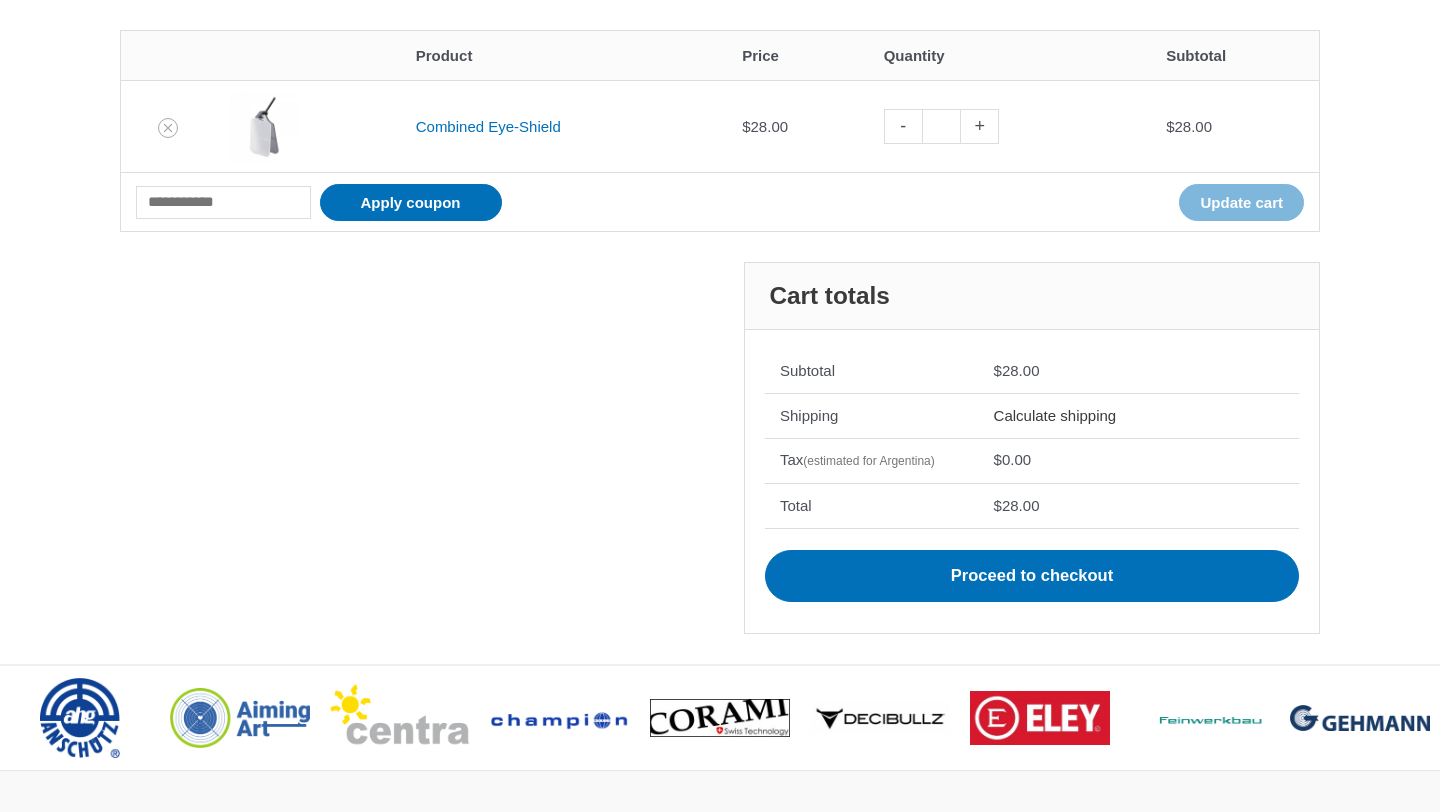 click on "Calculate shipping" at bounding box center (1055, 415) 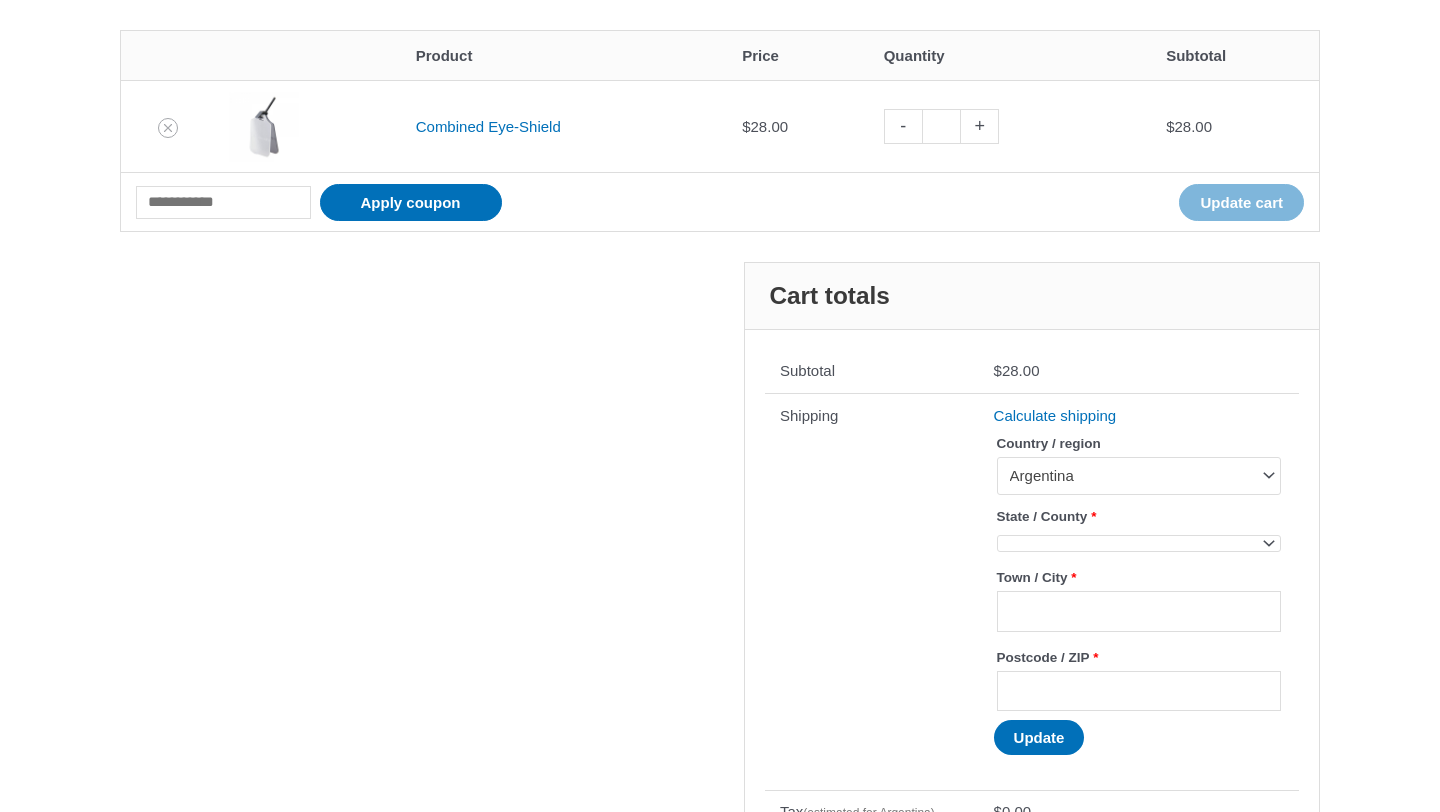 click on "Argentina" at bounding box center (1130, 476) 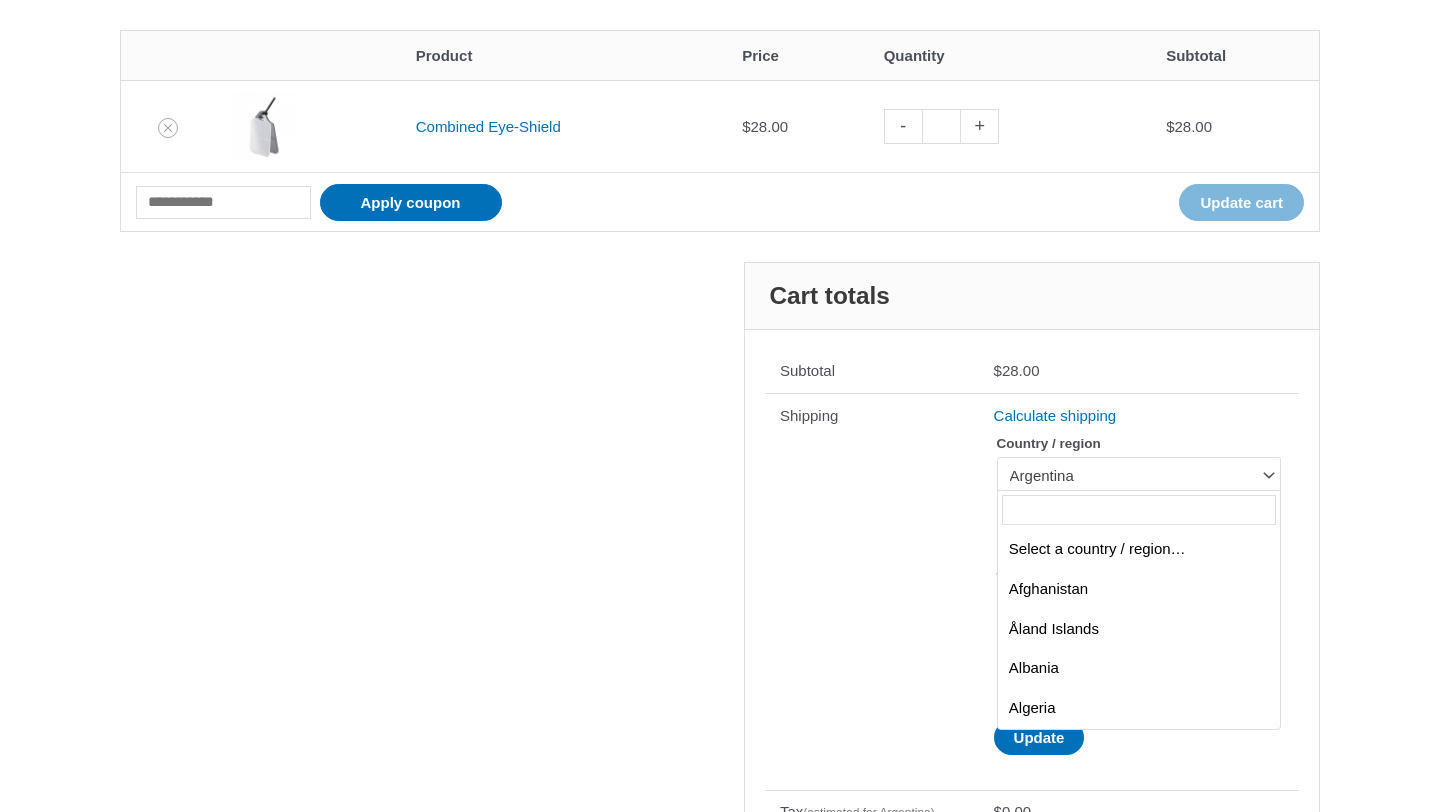scroll, scrollTop: 358, scrollLeft: 0, axis: vertical 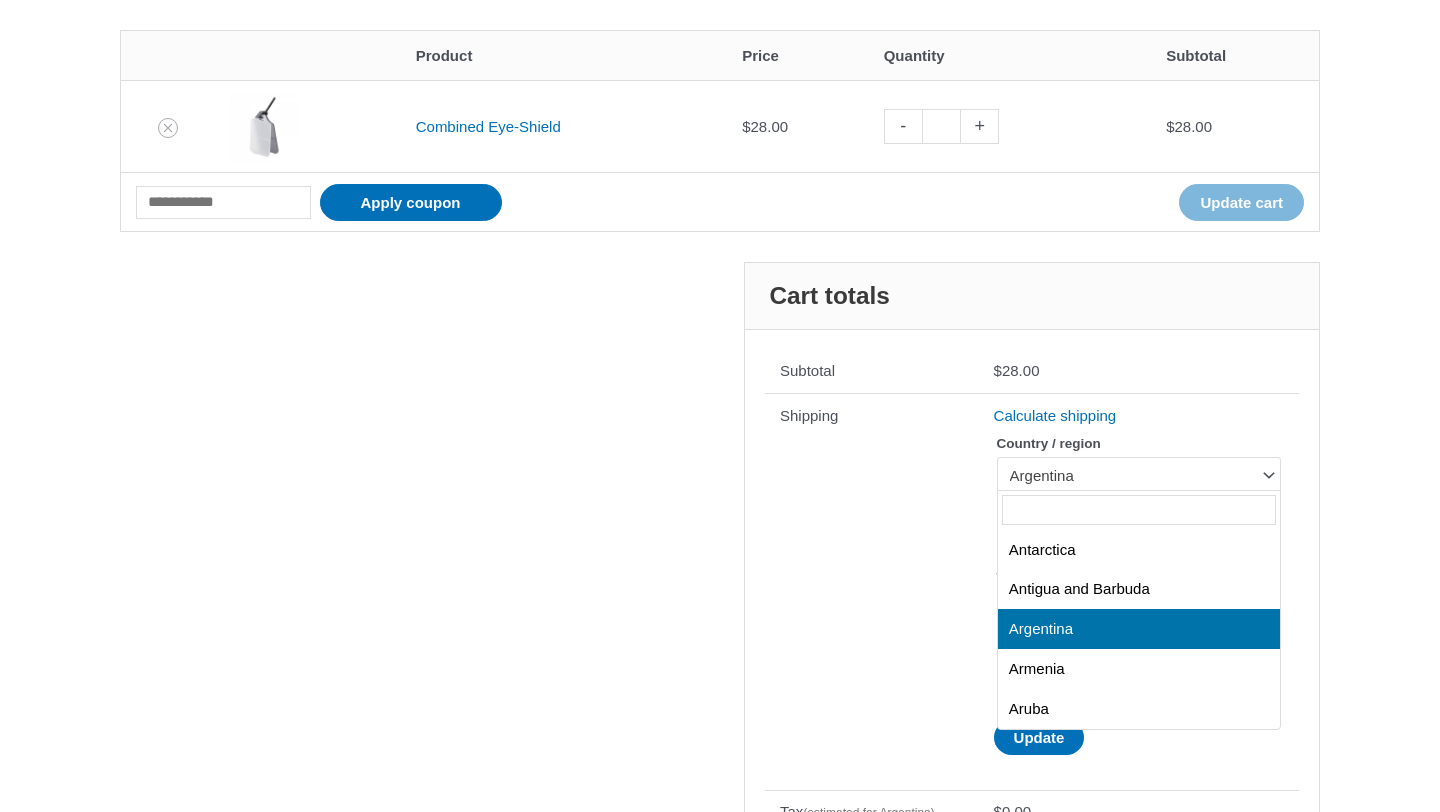 click at bounding box center [1139, 510] 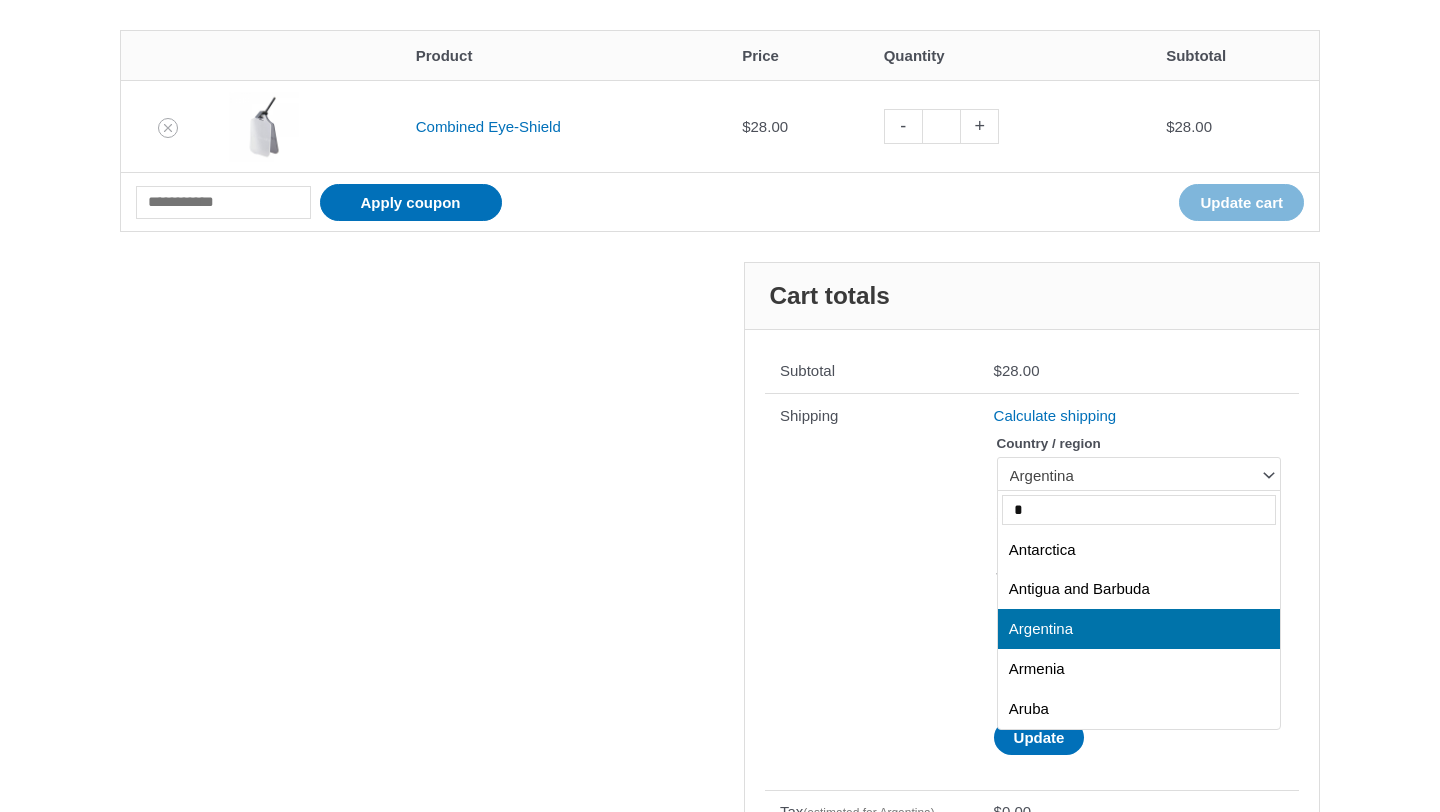 scroll, scrollTop: 0, scrollLeft: 0, axis: both 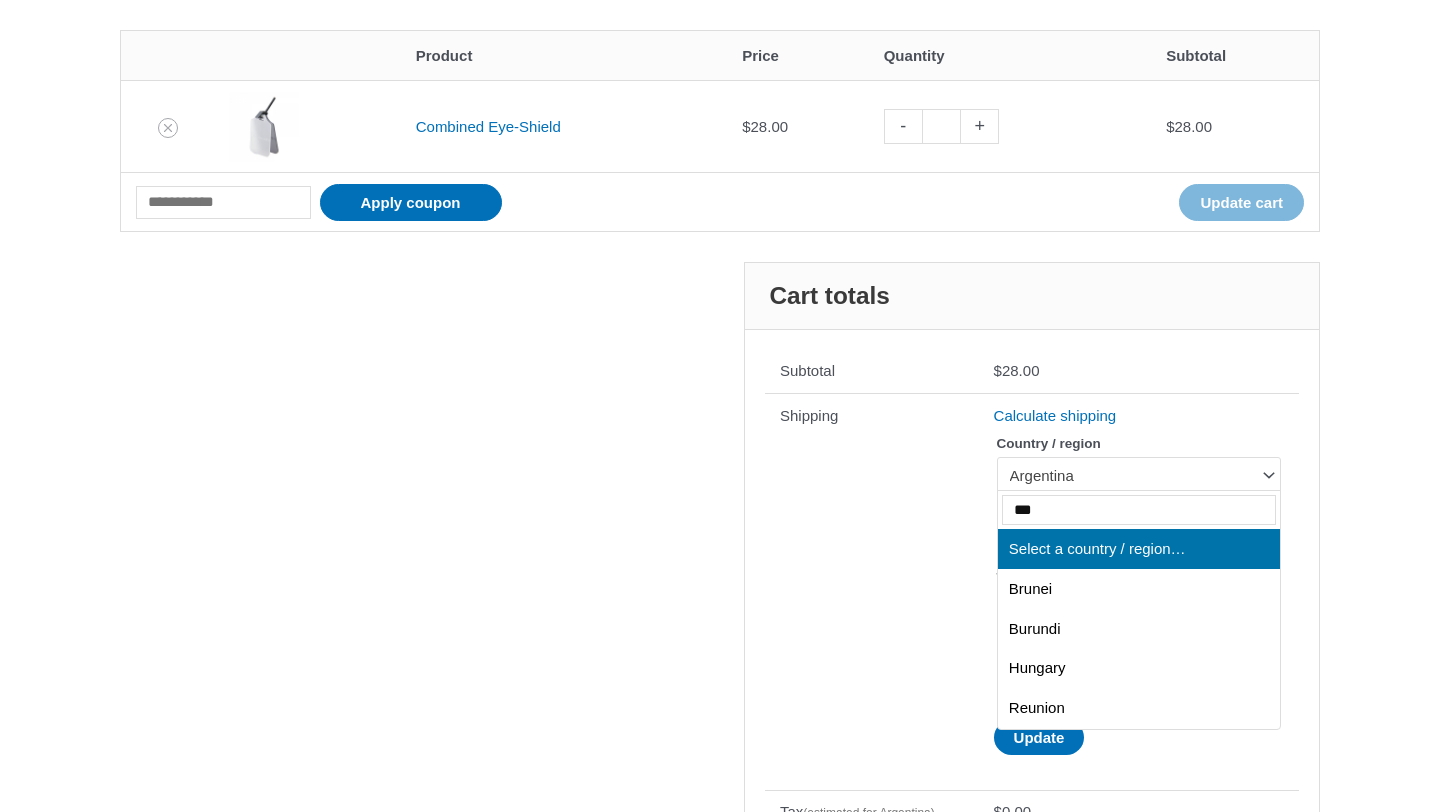 type on "***" 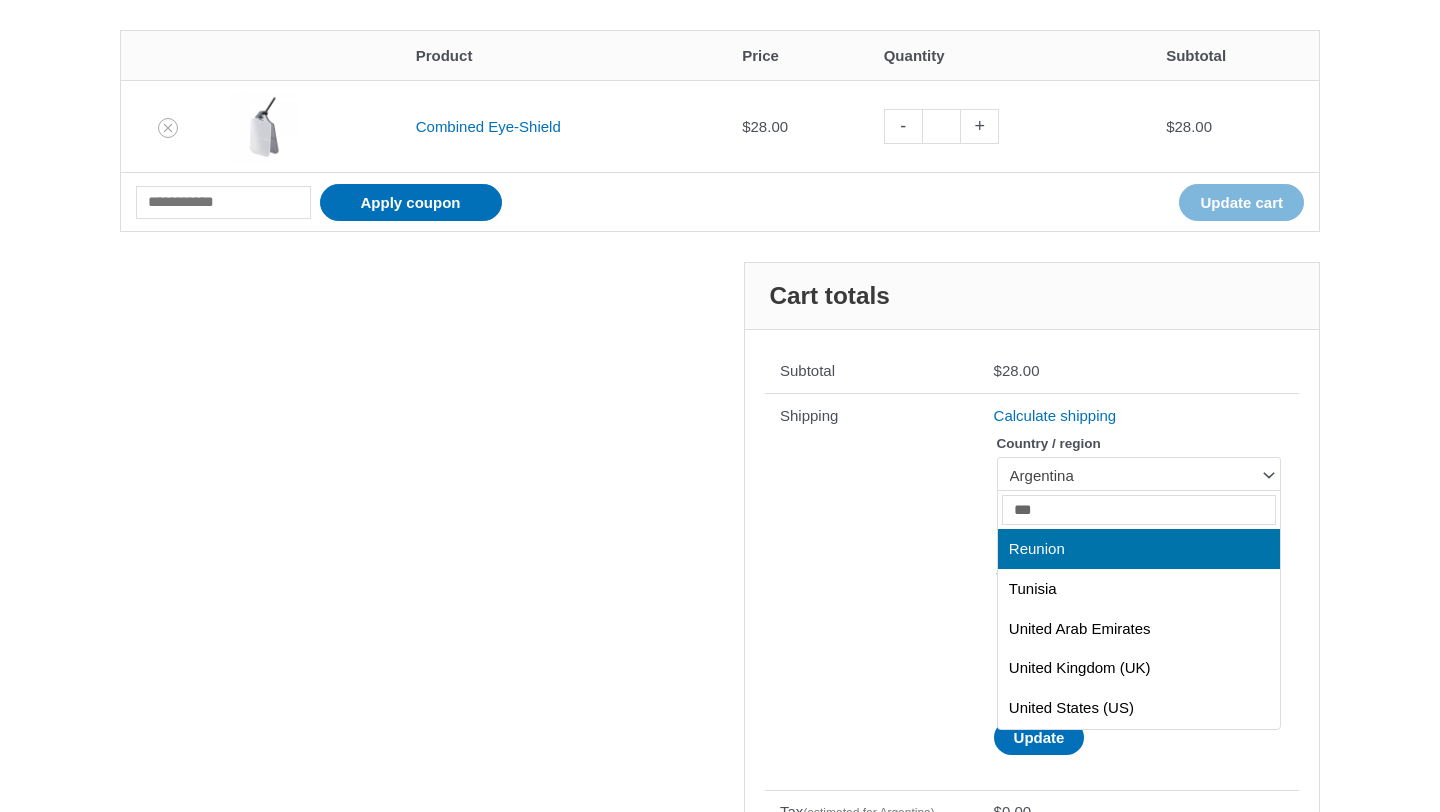 type 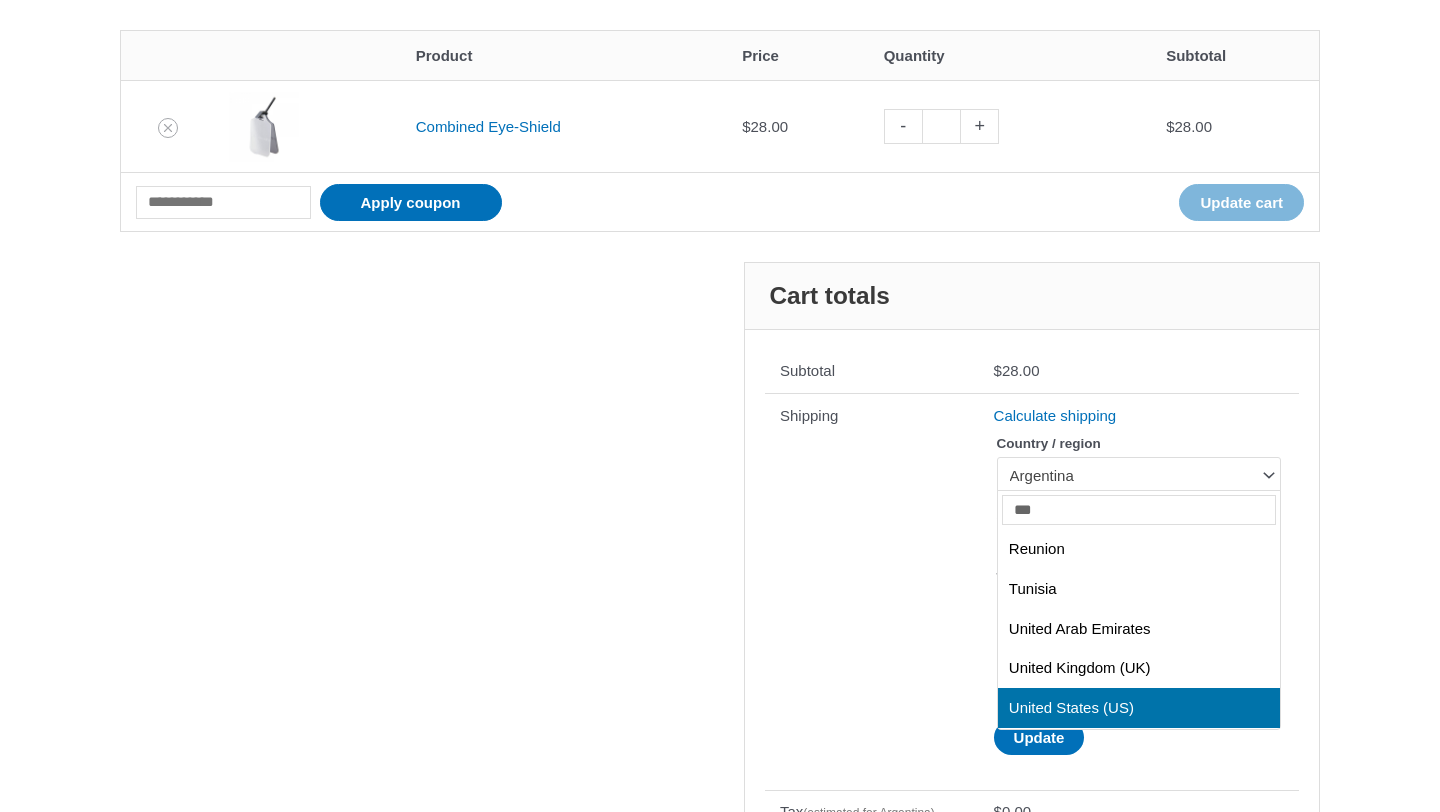 select on "**" 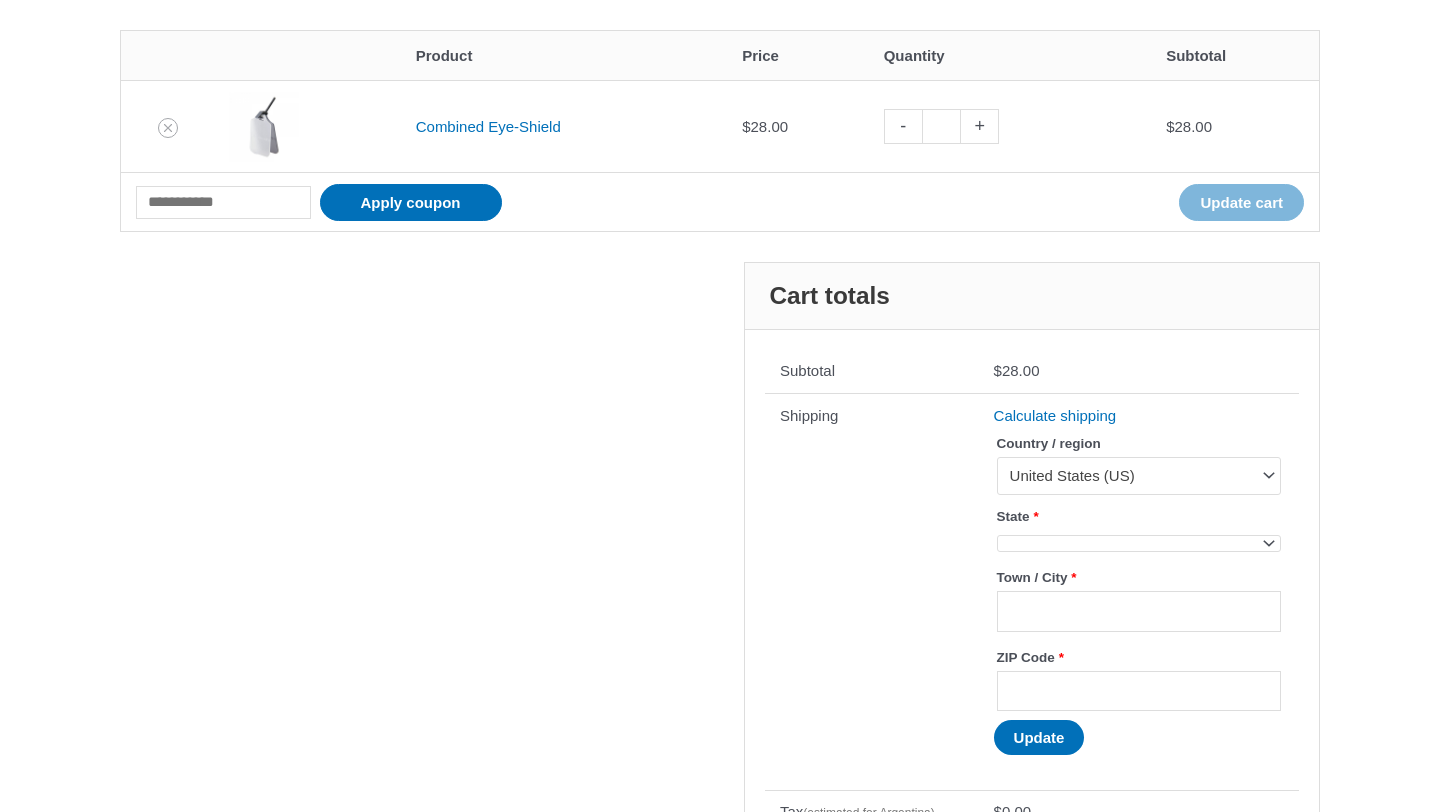 click at bounding box center [1139, 543] 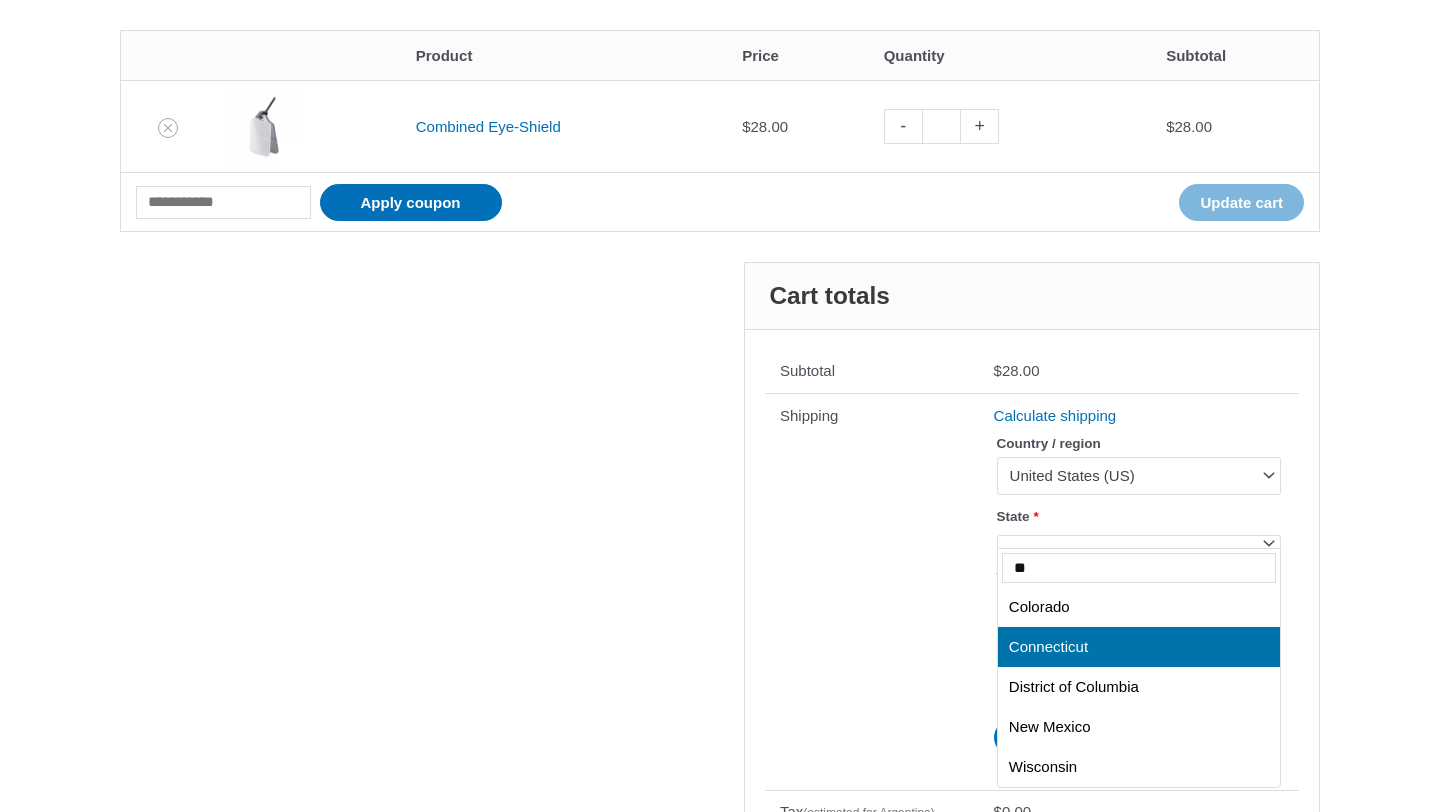 type on "**" 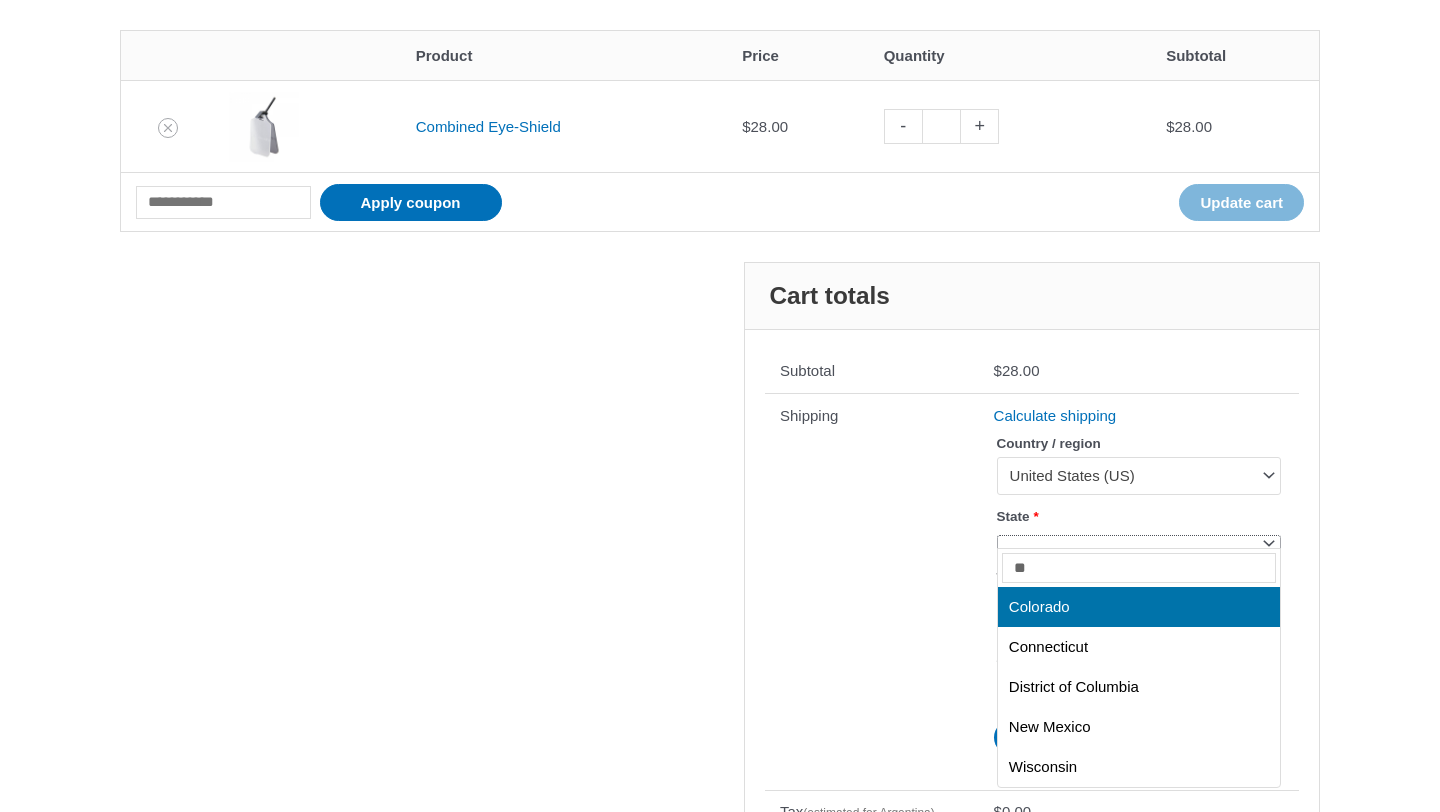 select on "**" 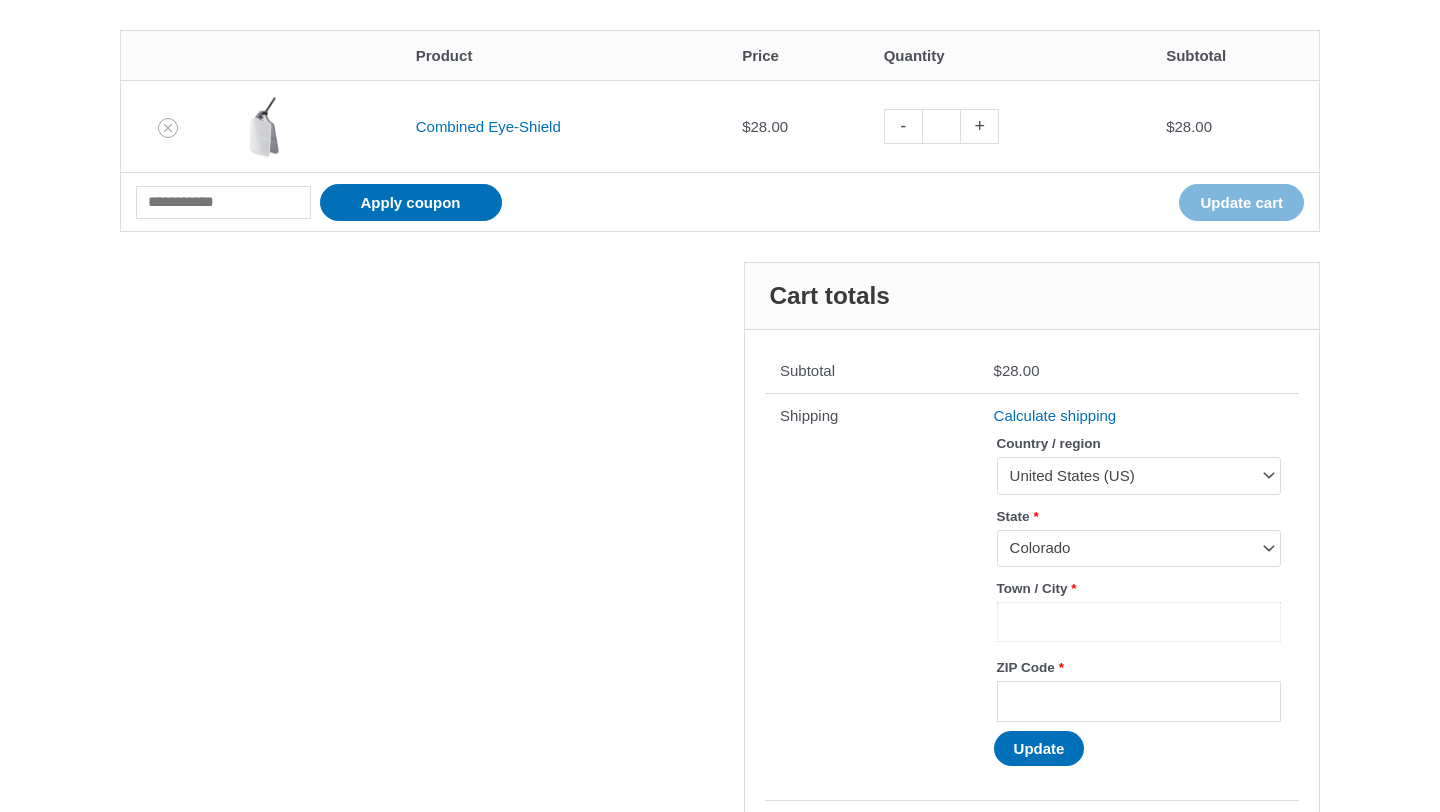 click on "Town / City   *" at bounding box center [1139, 622] 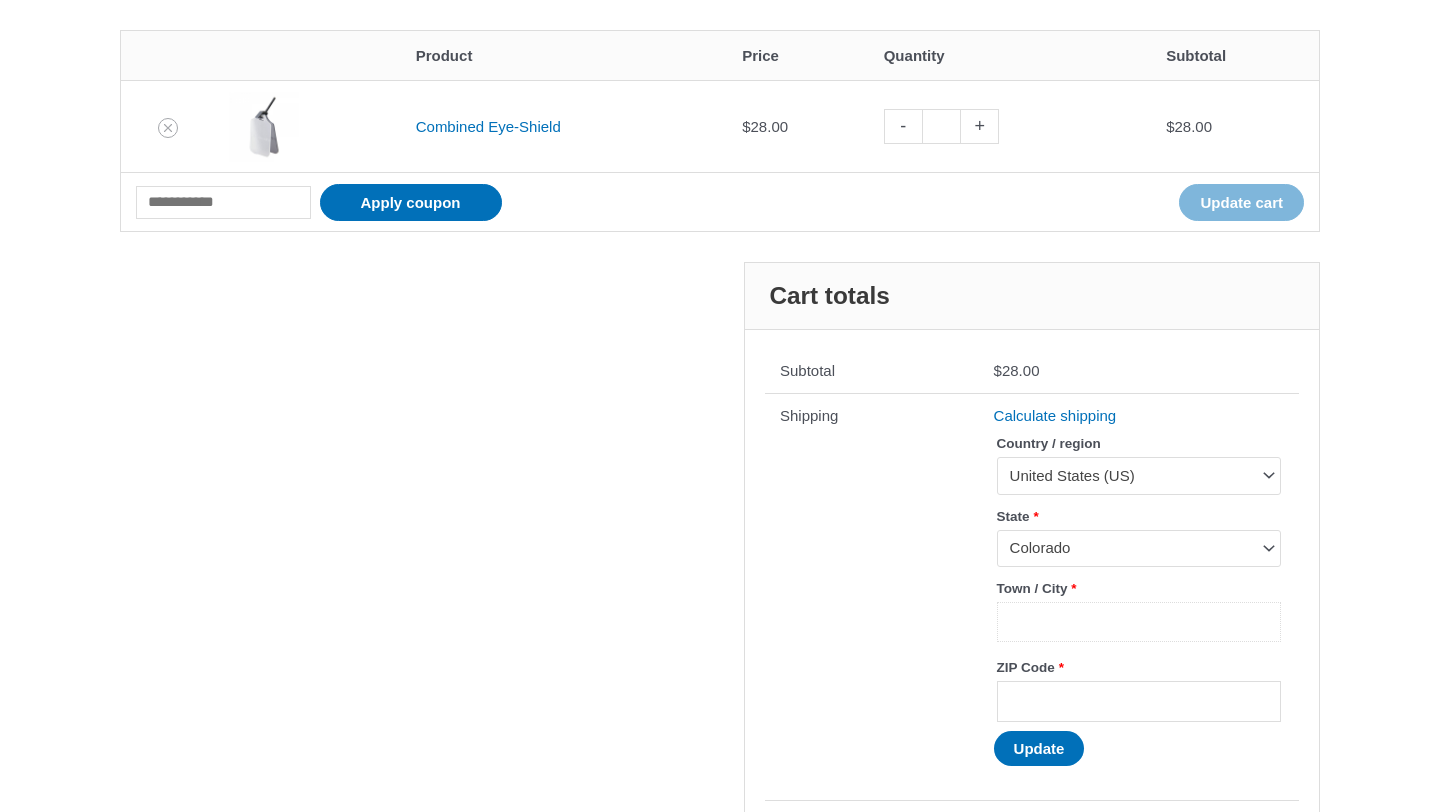 type on "*******" 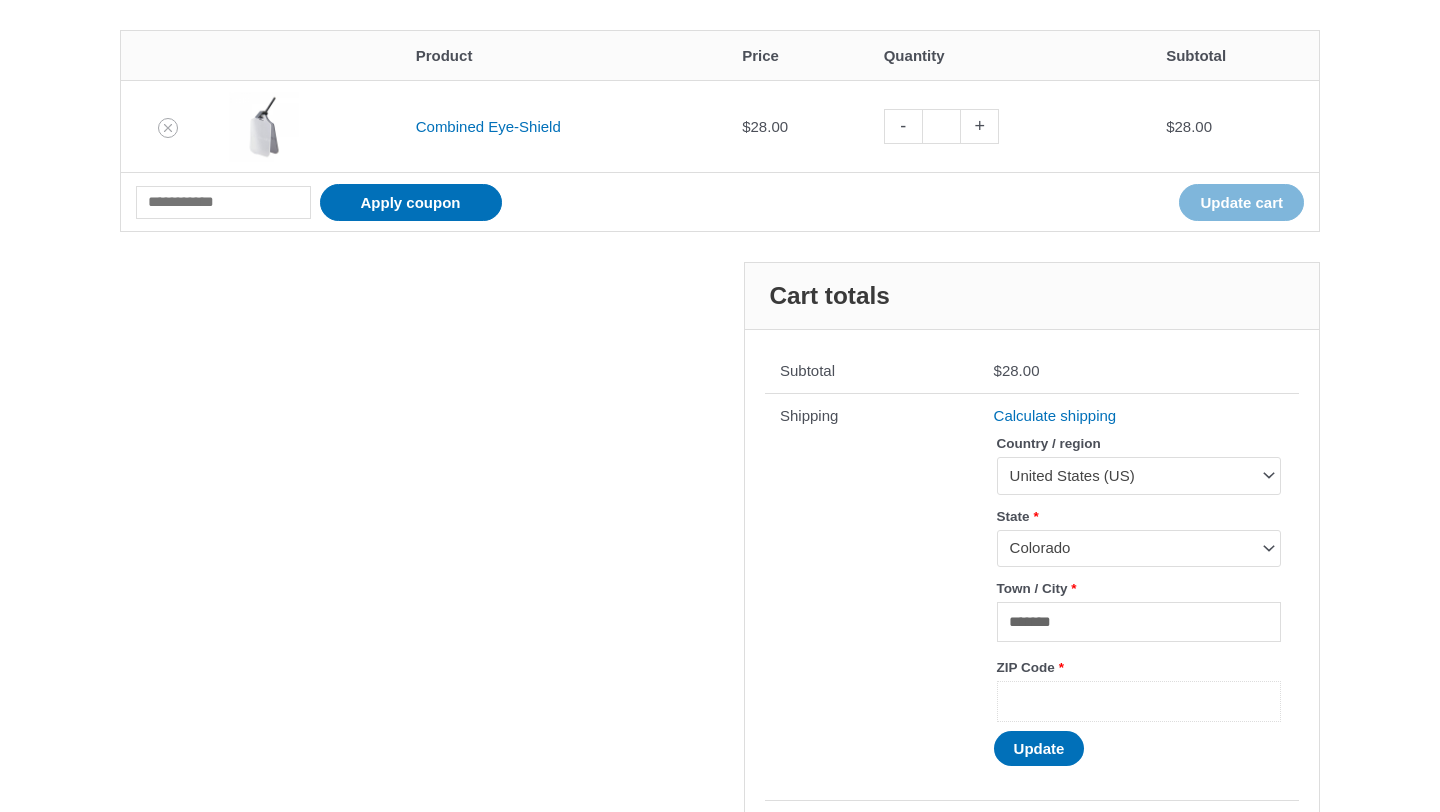 type on "*****" 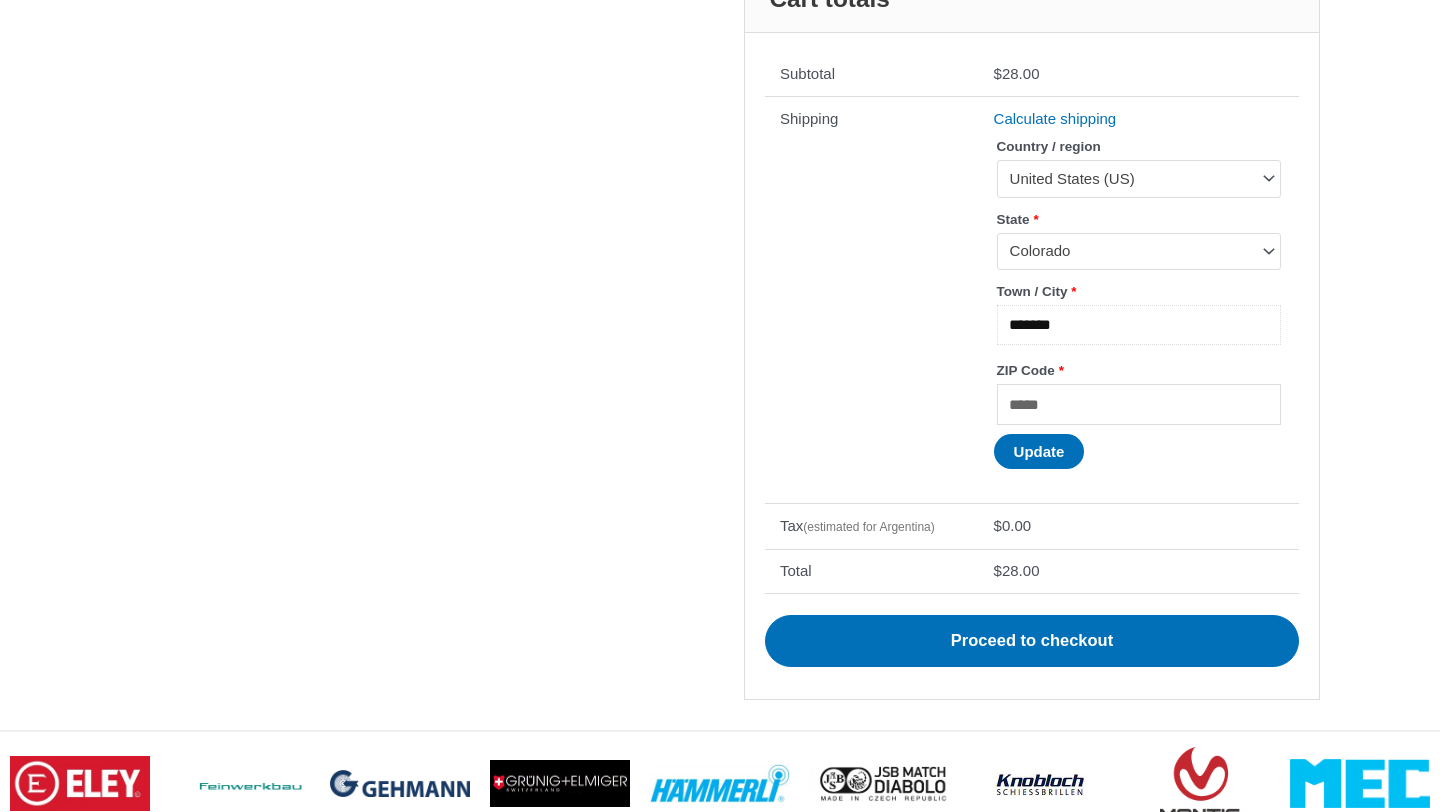 scroll, scrollTop: 649, scrollLeft: 0, axis: vertical 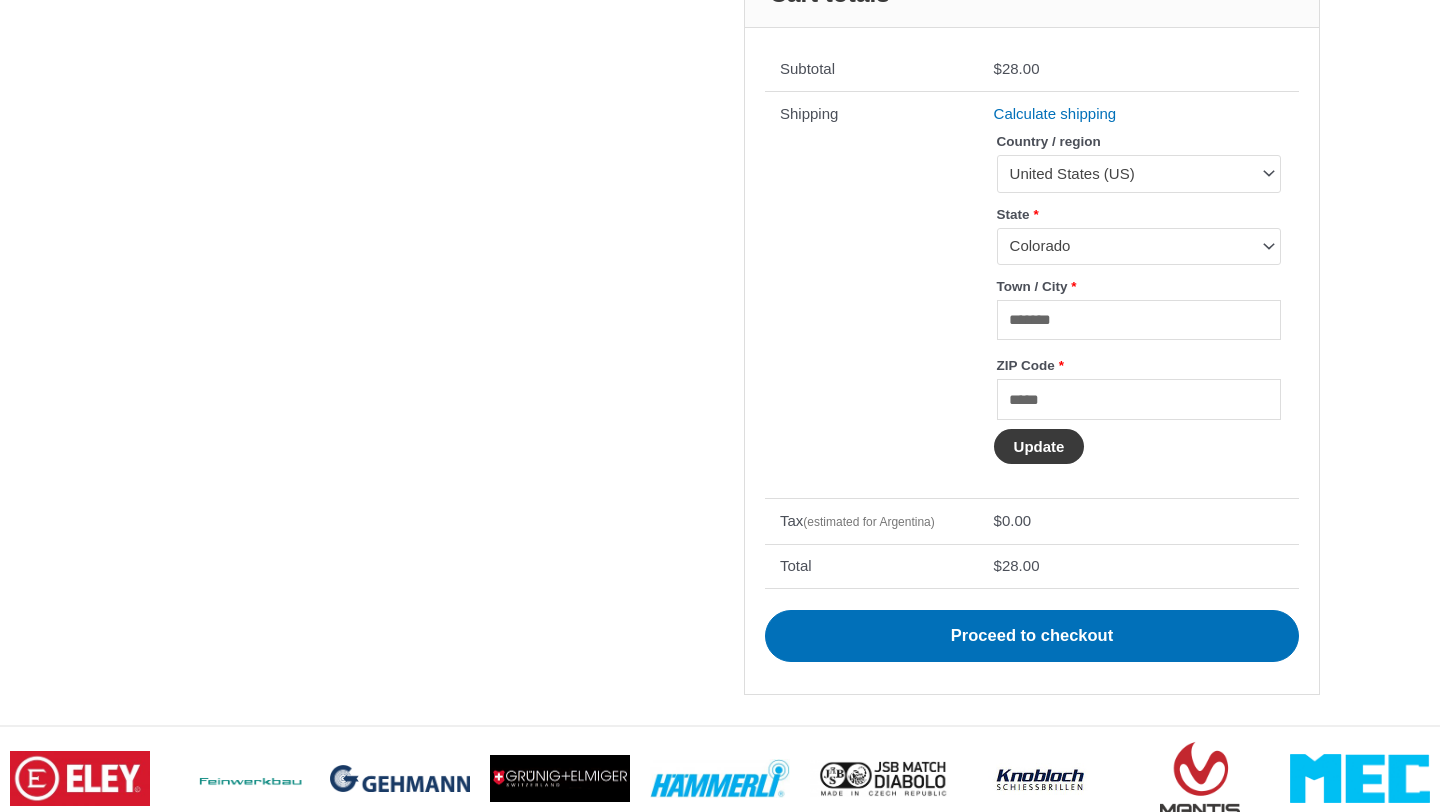 click on "Update" at bounding box center [1039, 446] 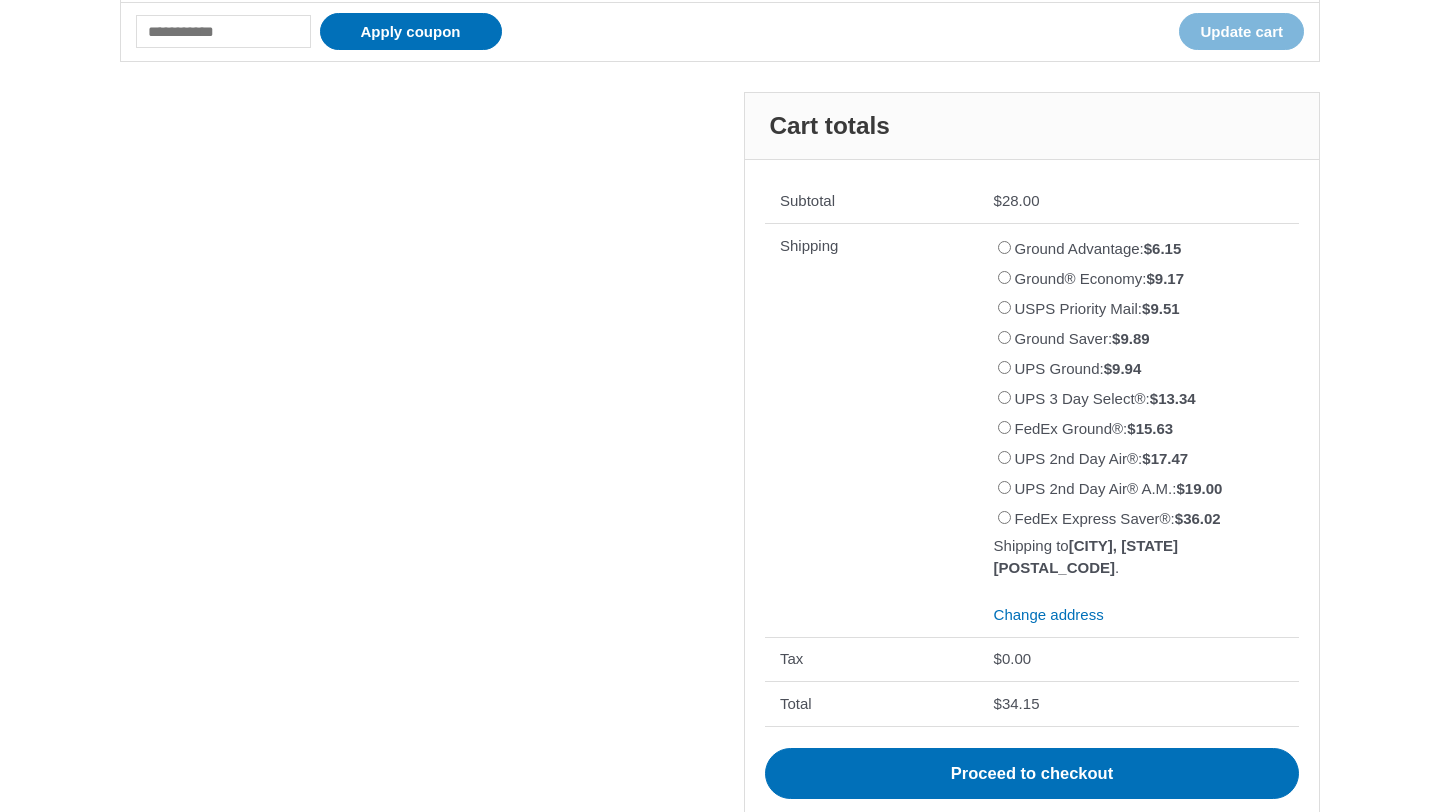 scroll, scrollTop: 601, scrollLeft: 0, axis: vertical 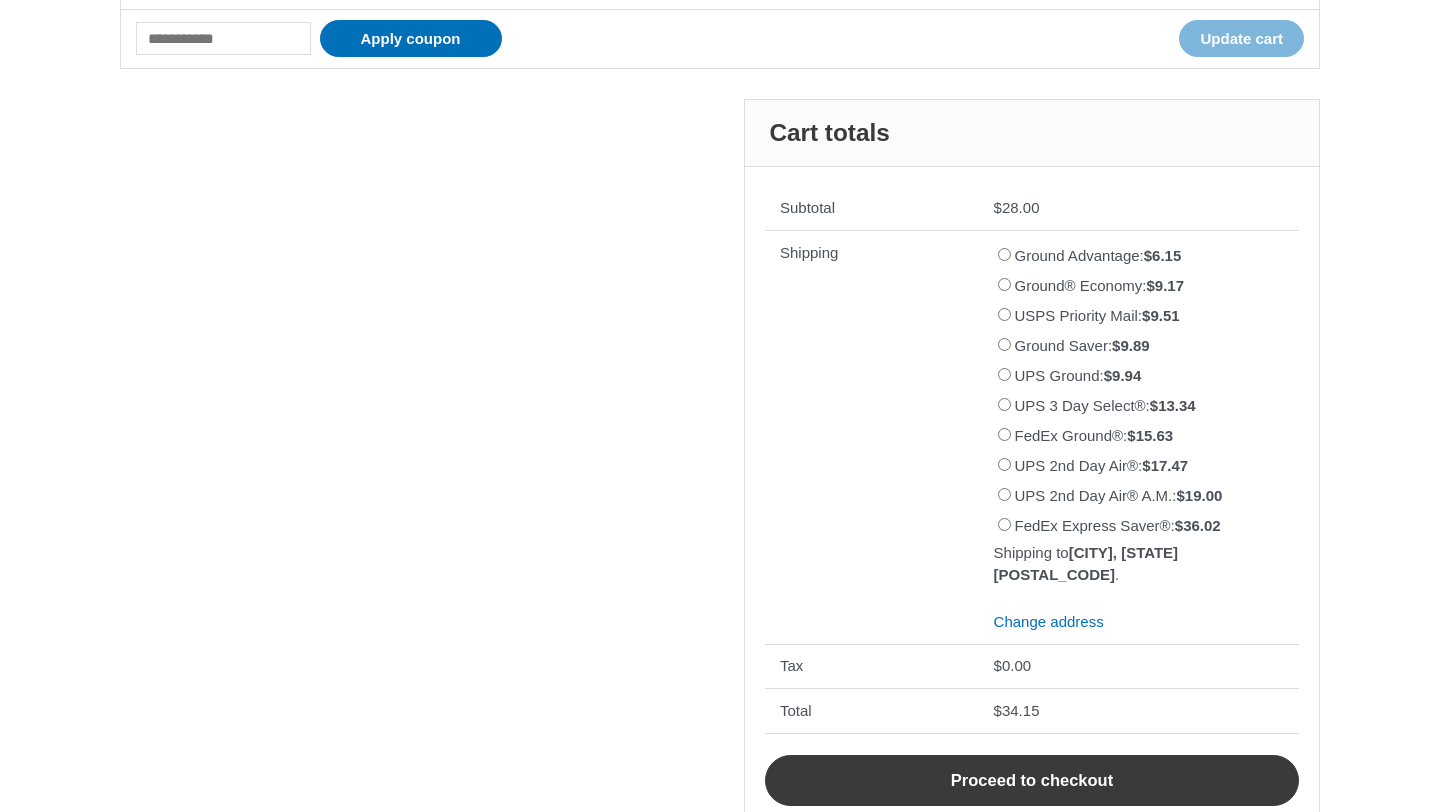 click on "Proceed to checkout" at bounding box center (1032, 781) 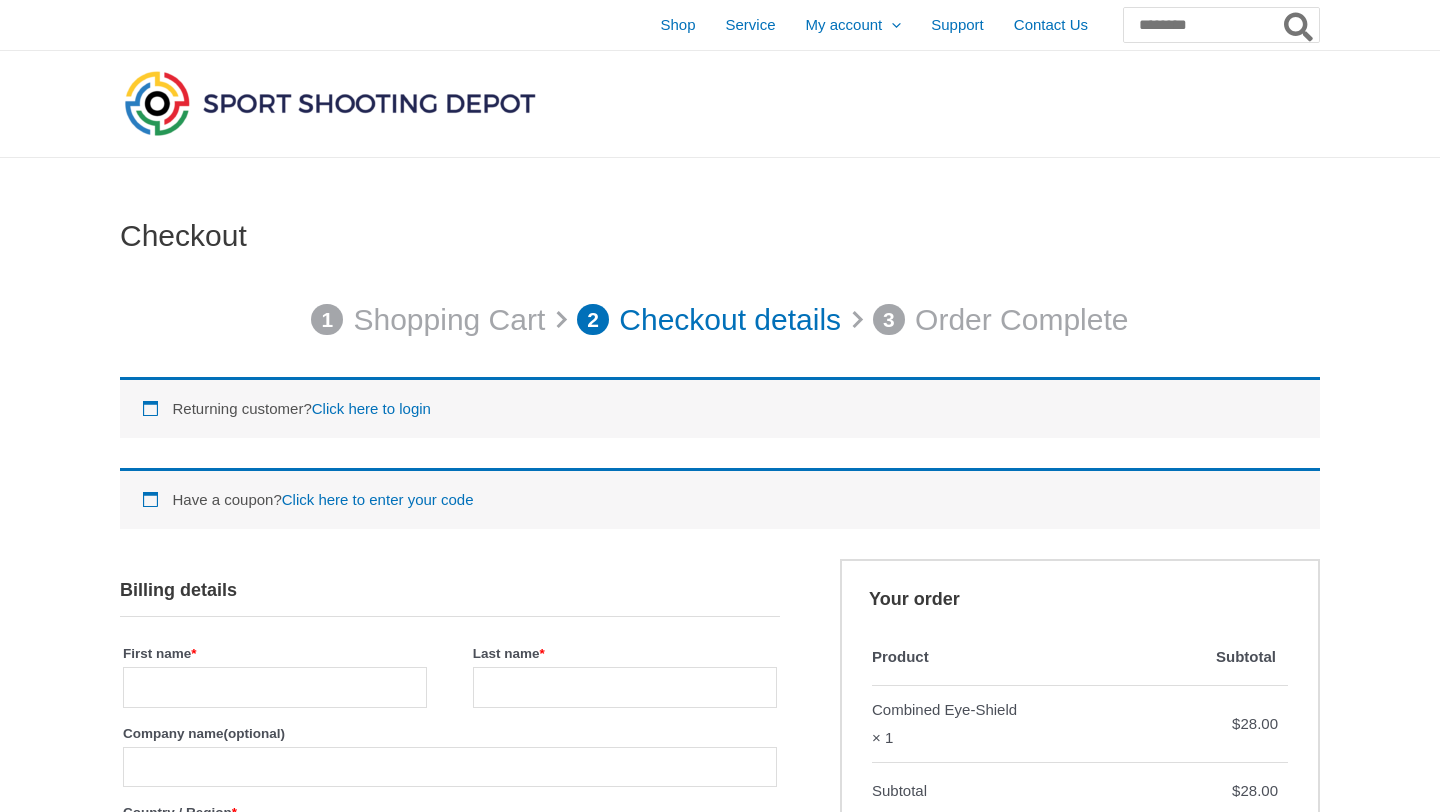 scroll, scrollTop: 0, scrollLeft: 0, axis: both 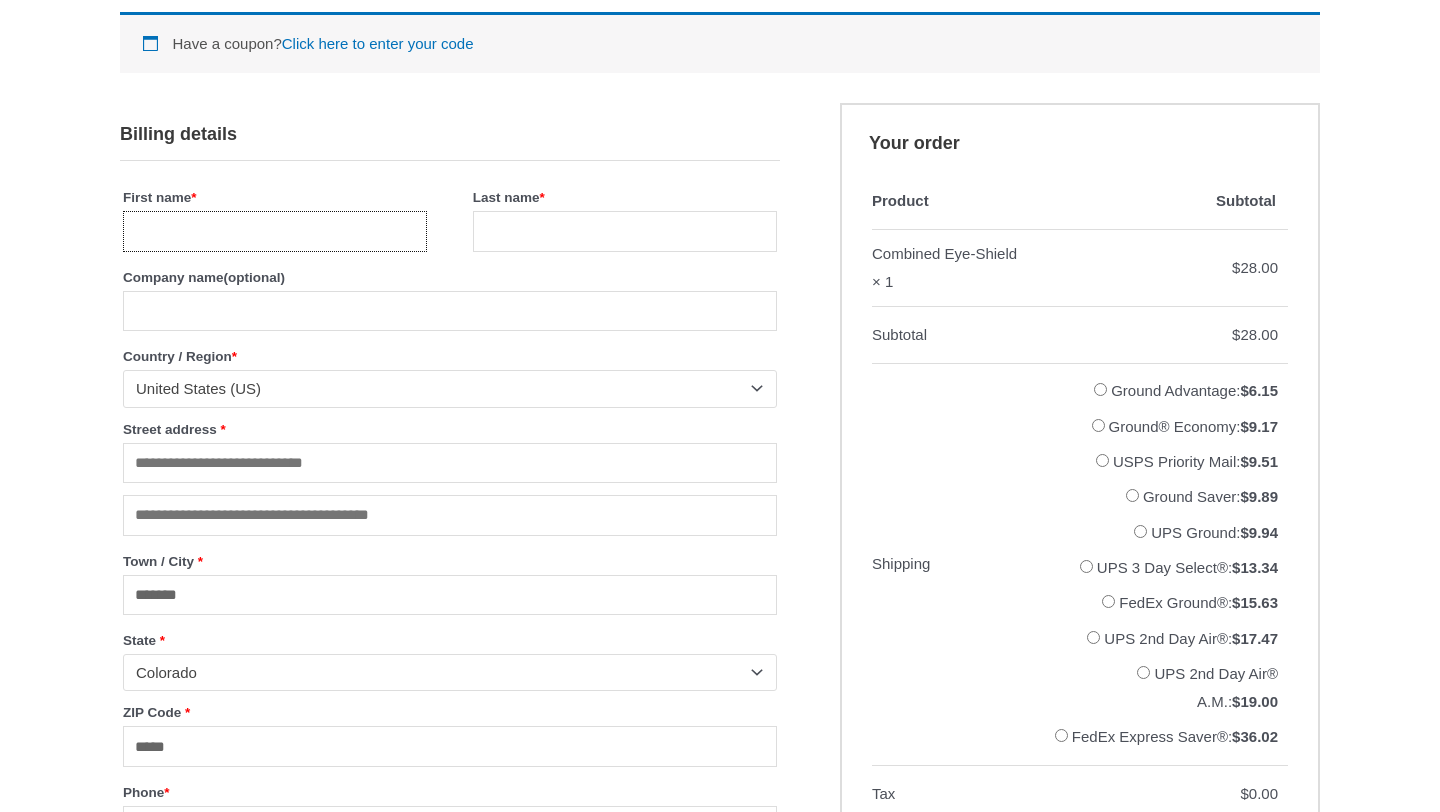 click on "First name  *" at bounding box center (275, 231) 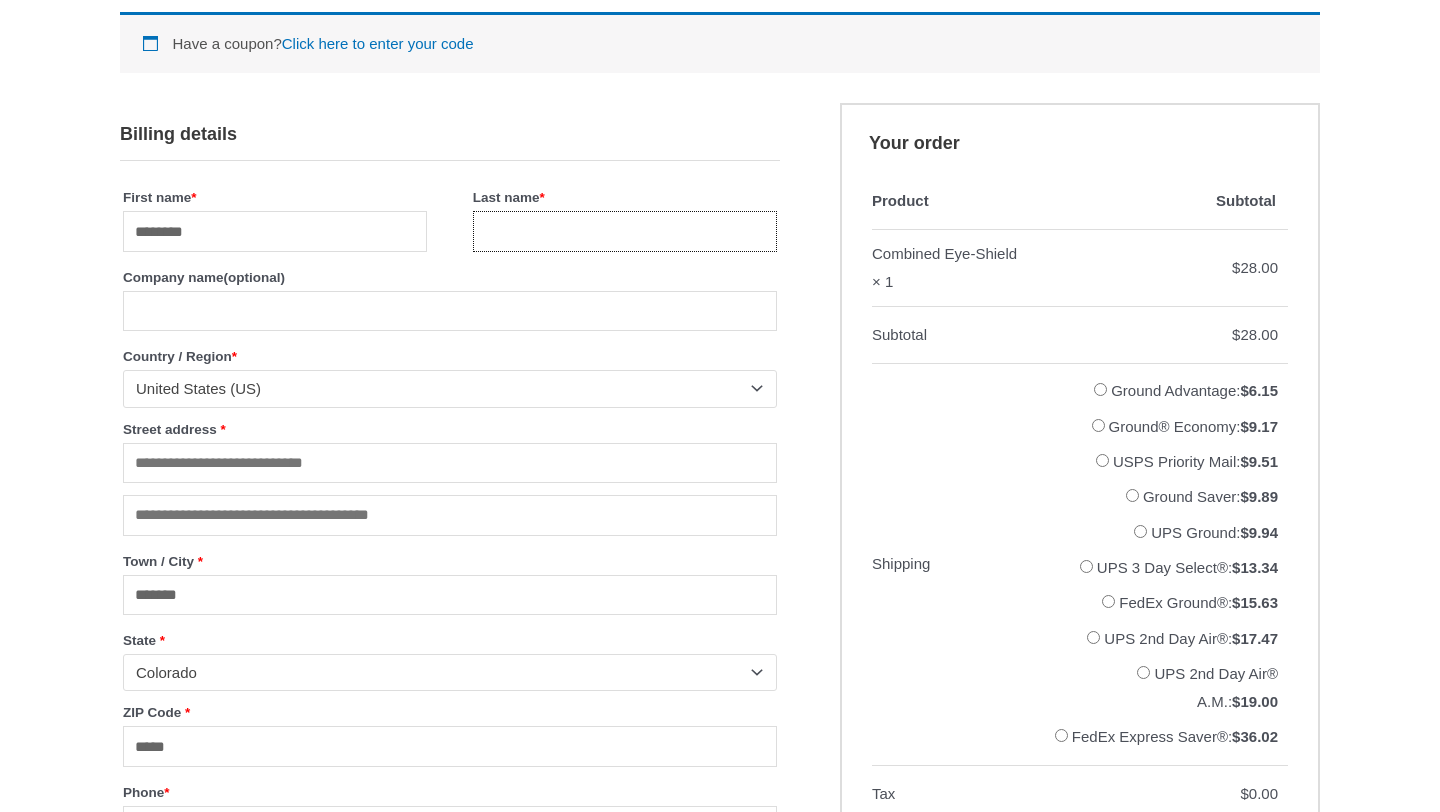 type on "********" 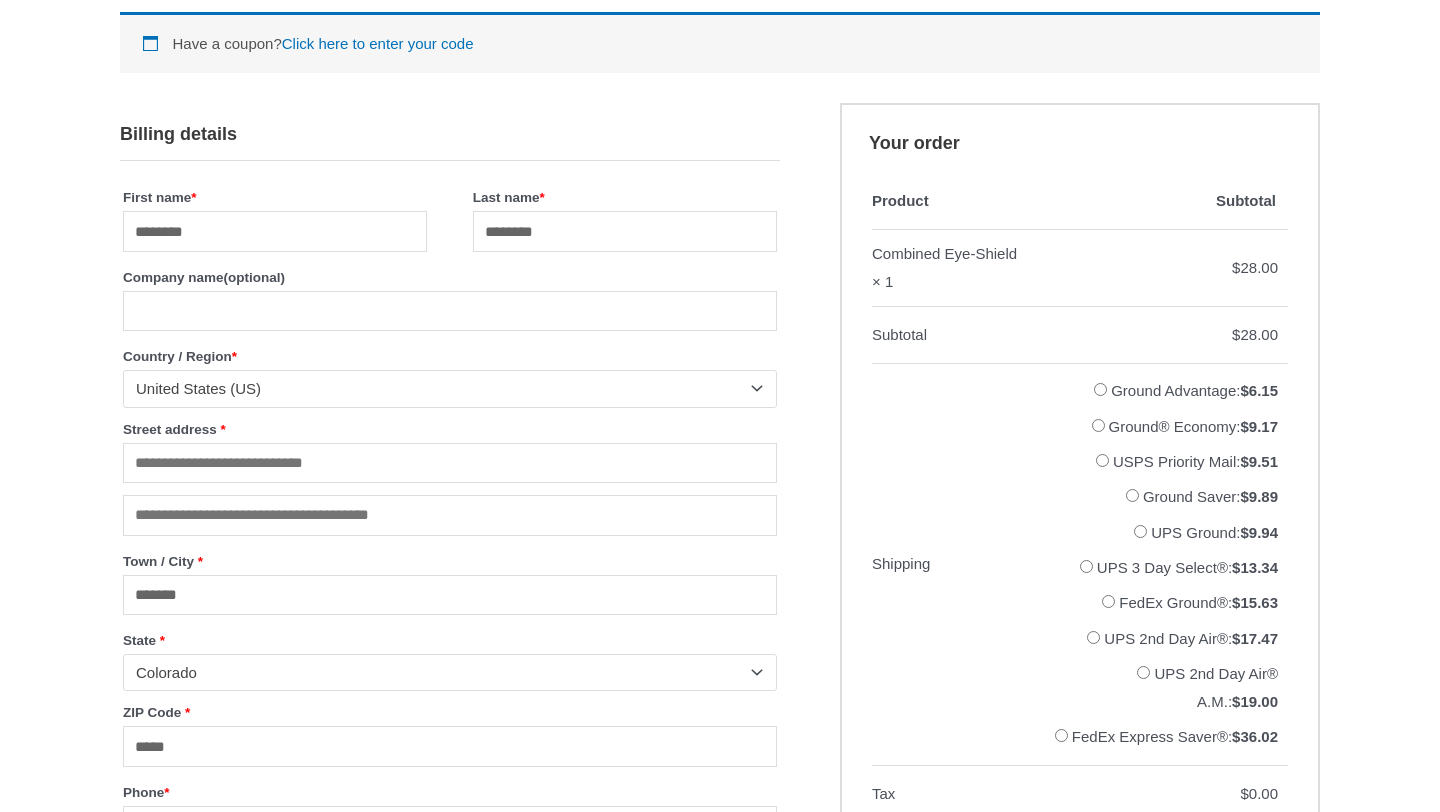 type on "**********" 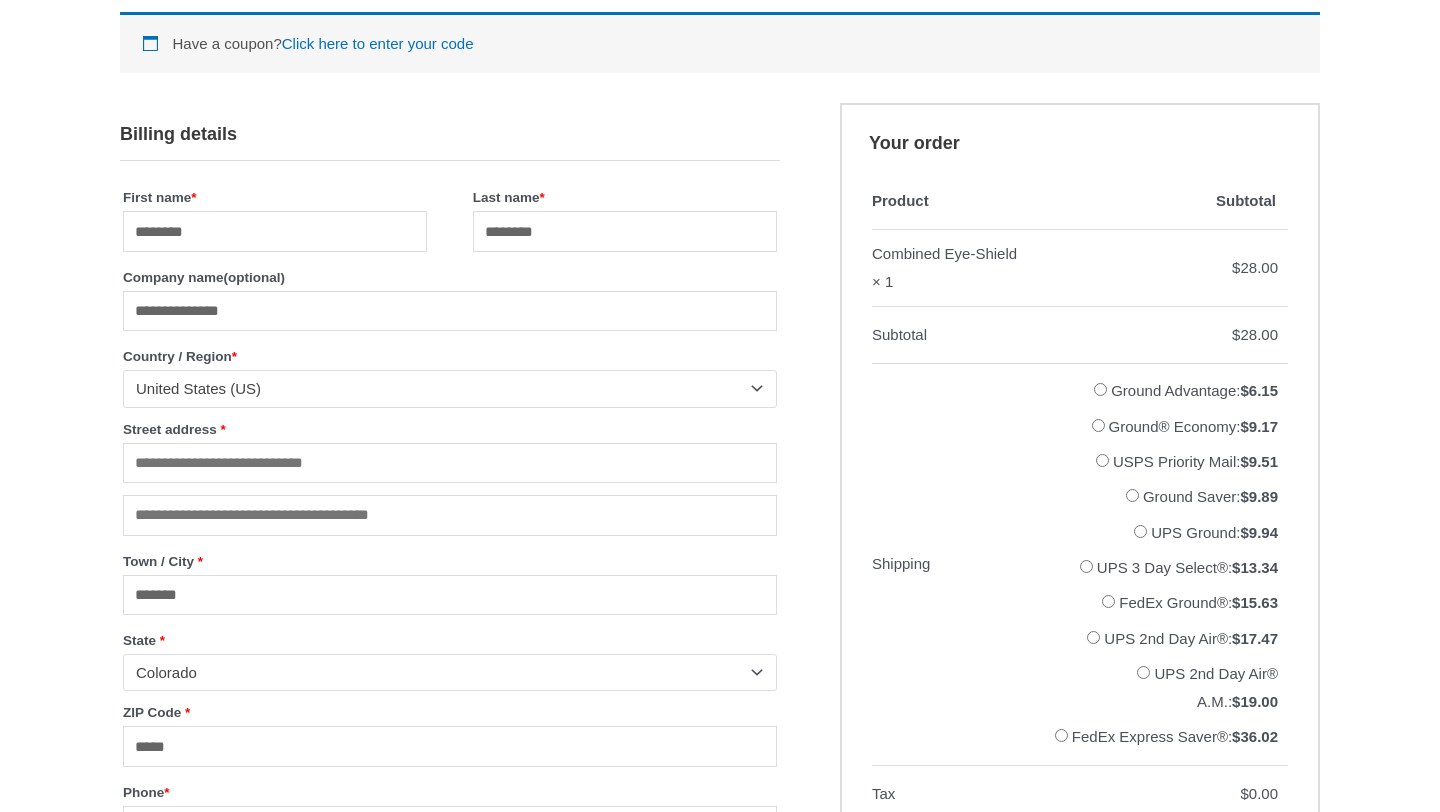 type on "**********" 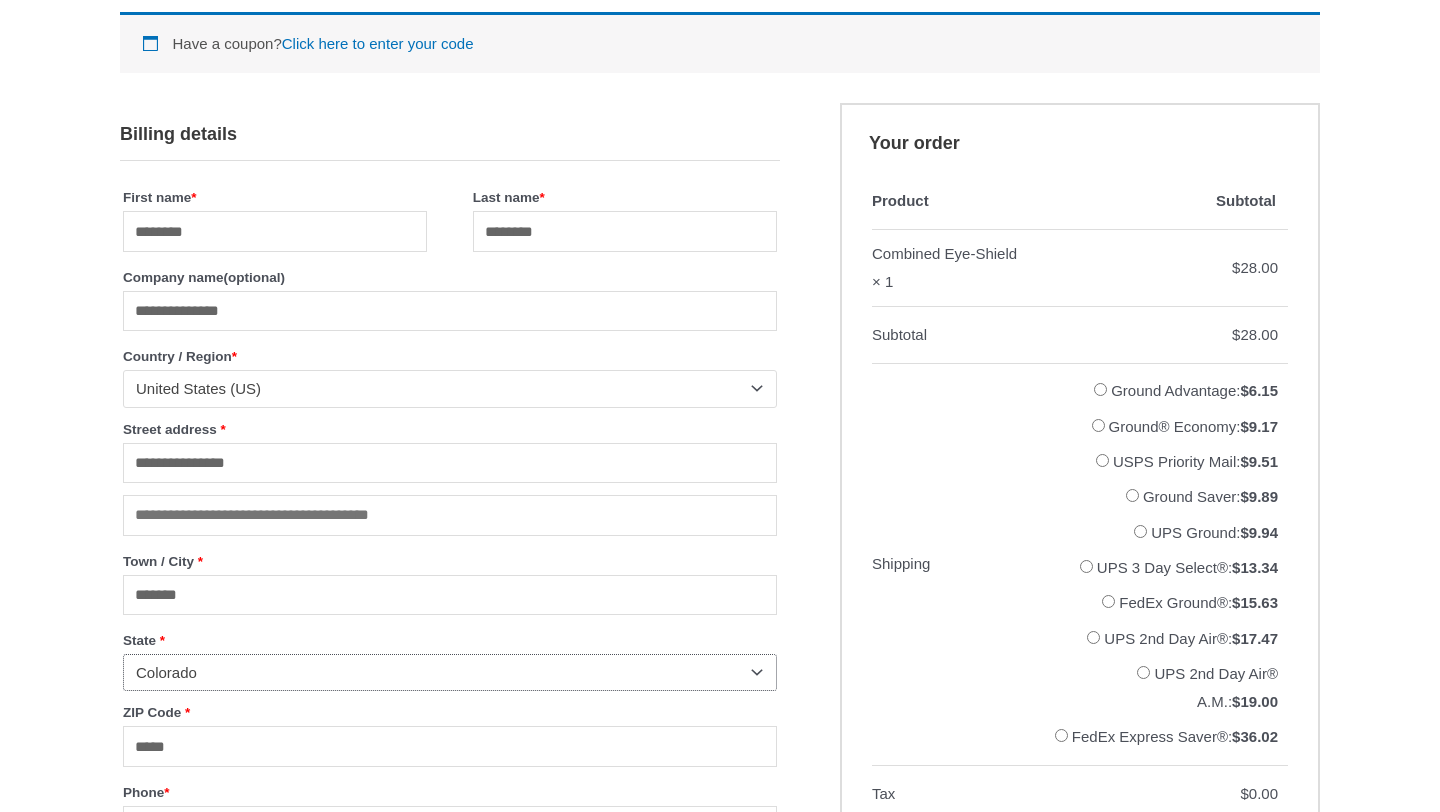 select on "**" 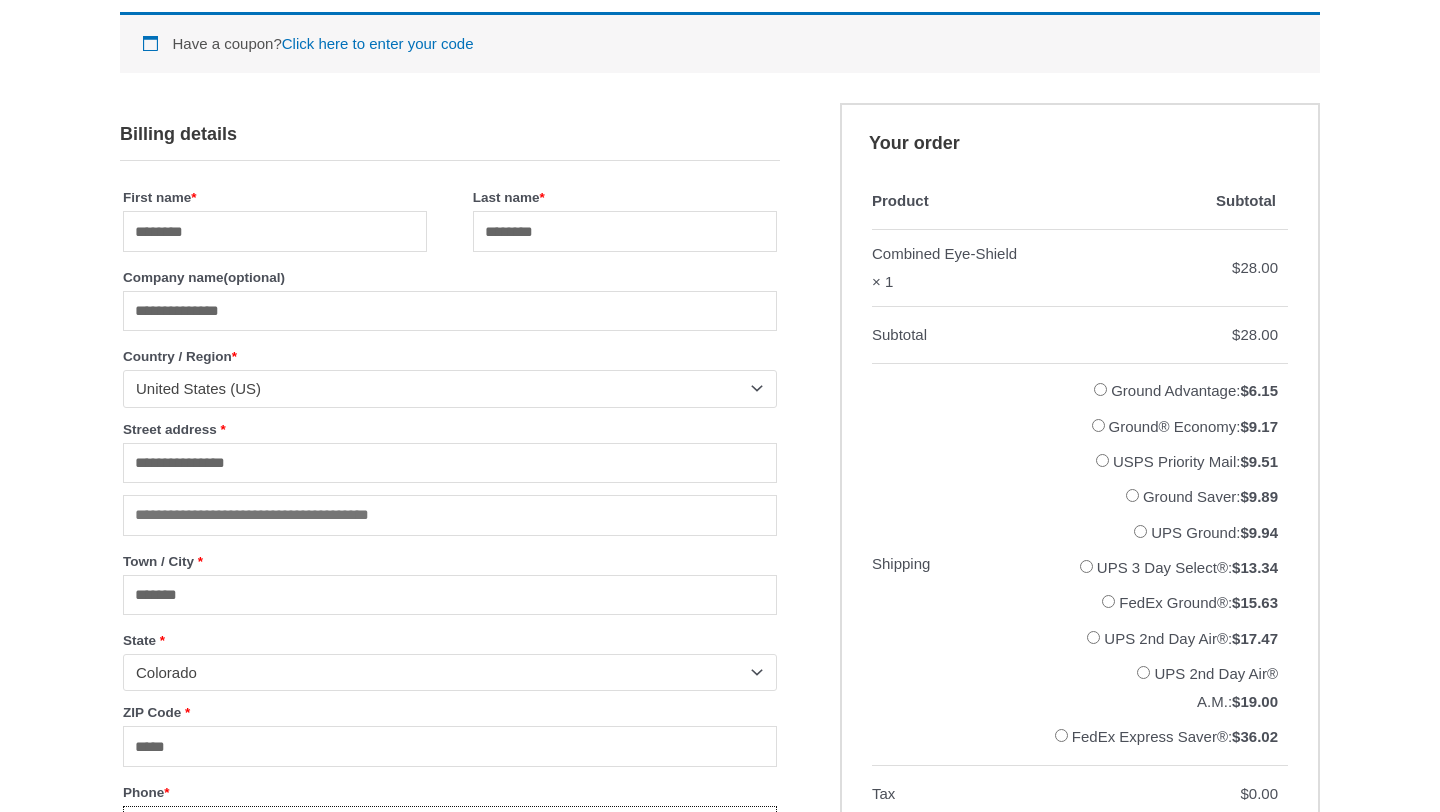 type on "**********" 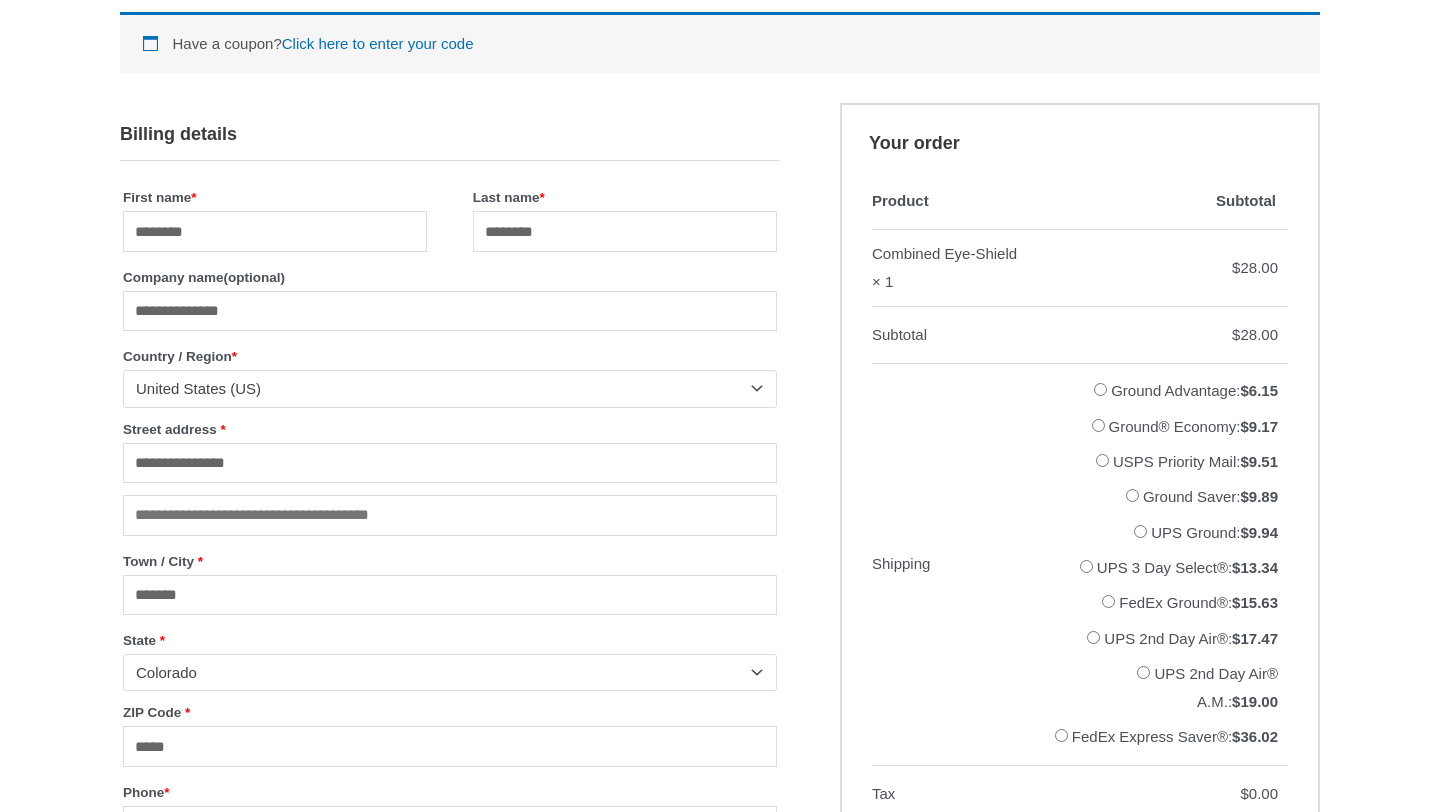 type on "**********" 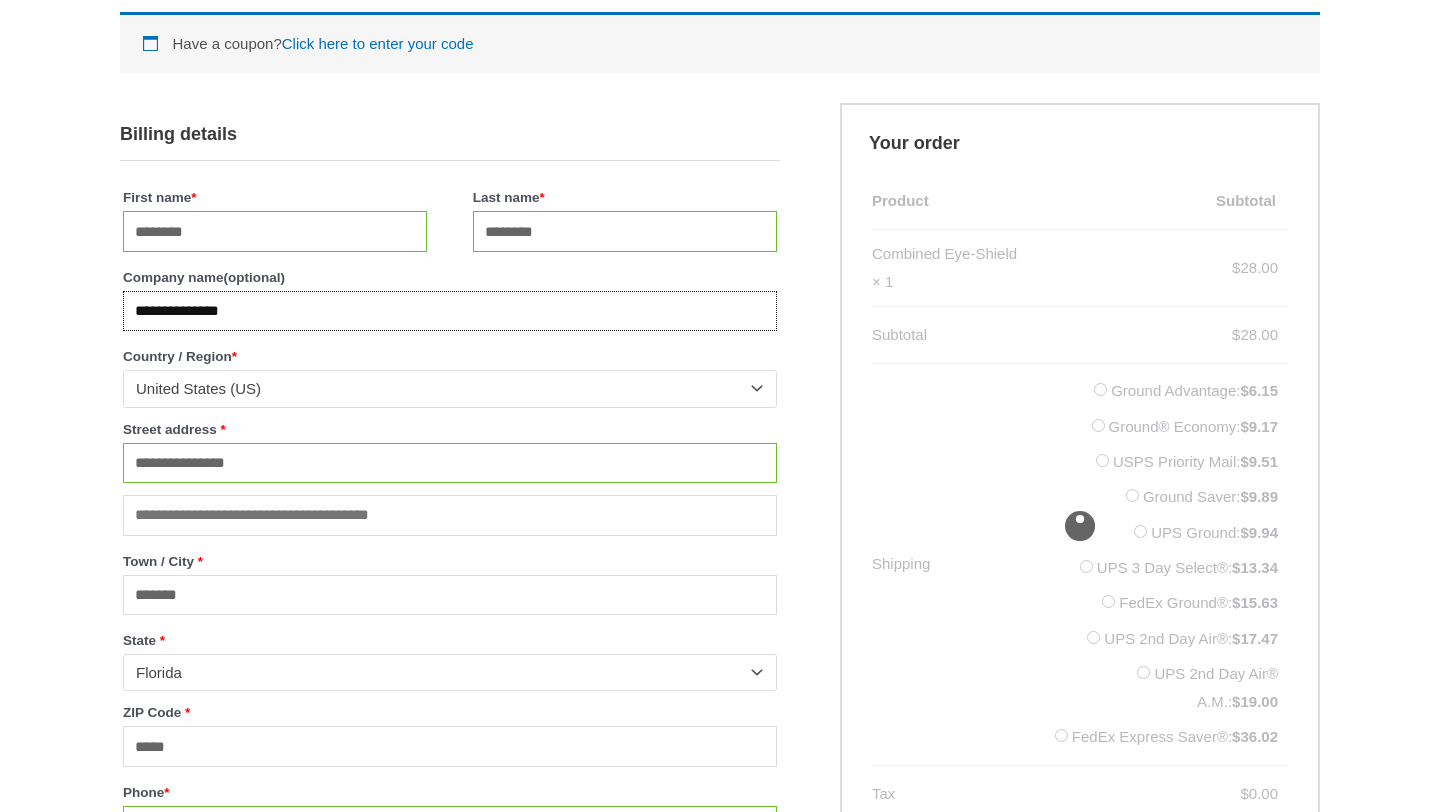click on "**********" at bounding box center [450, 311] 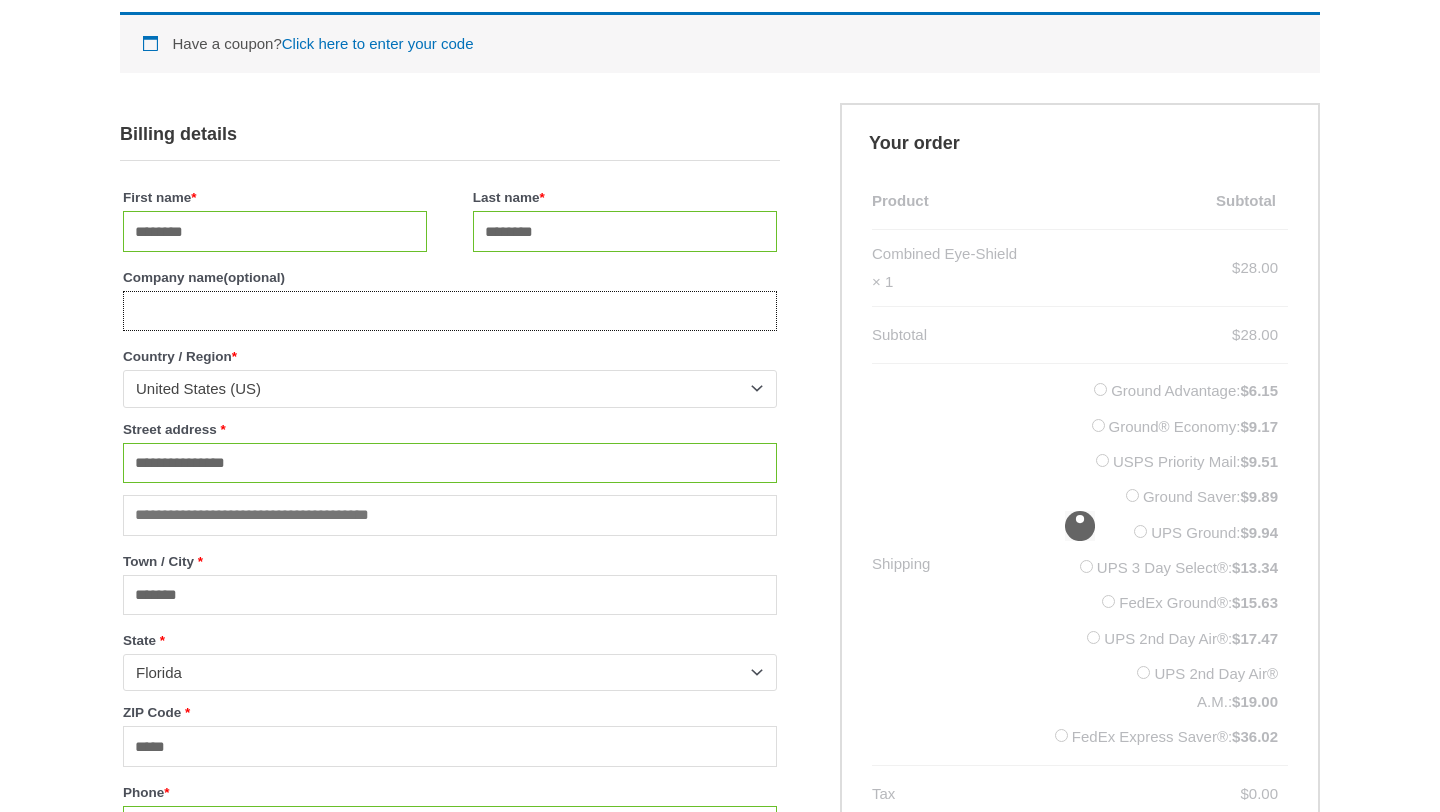 type 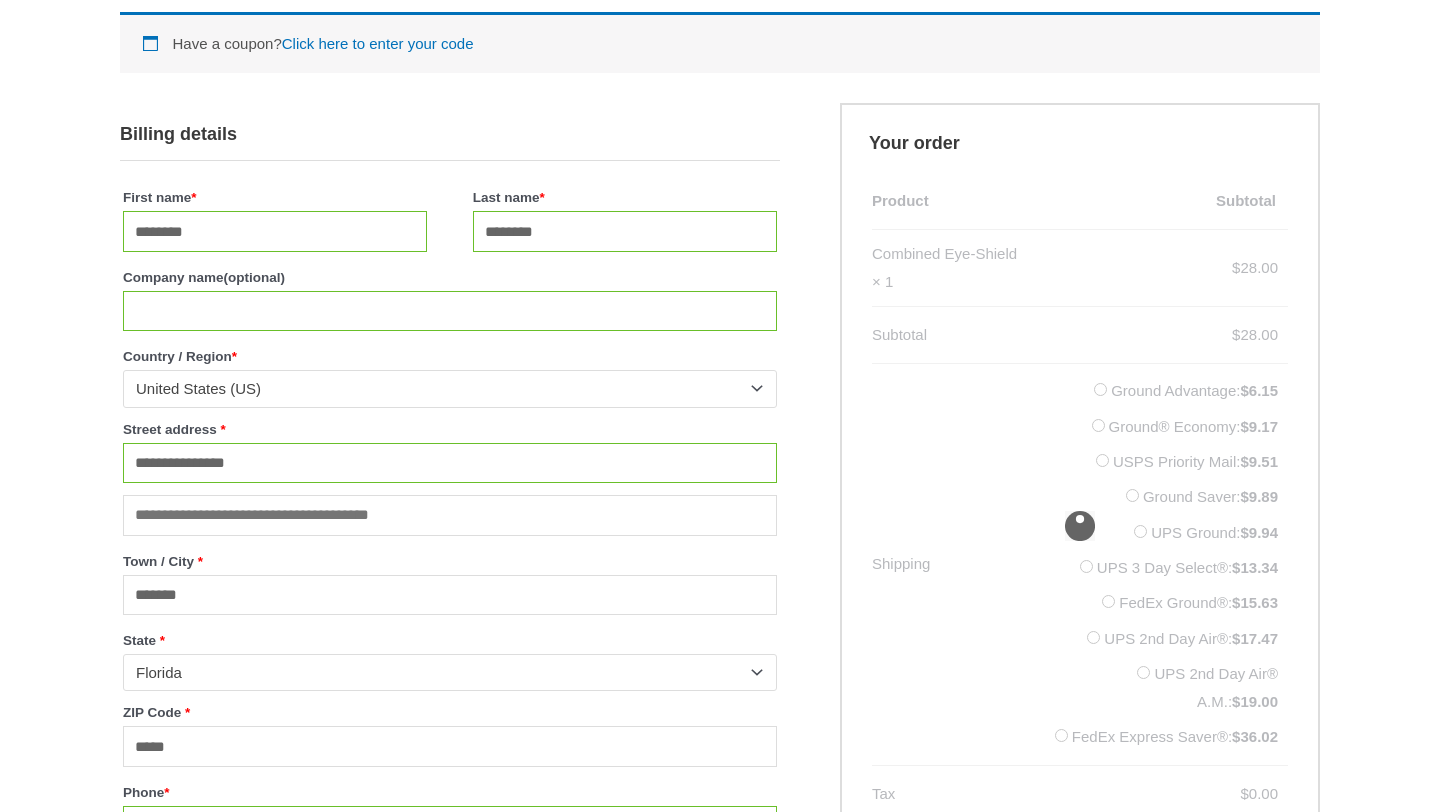 click on "**********" at bounding box center [720, 770] 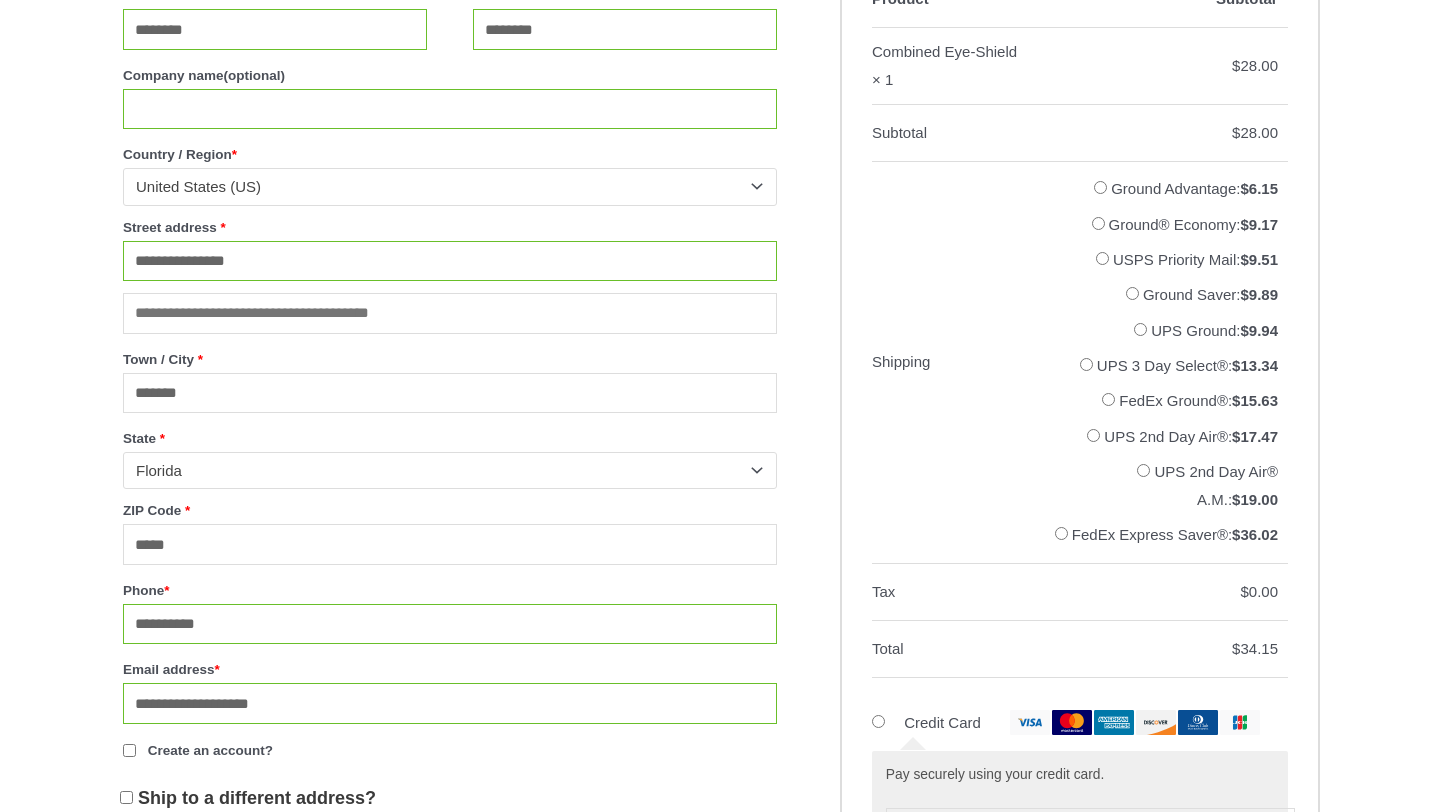 scroll, scrollTop: 668, scrollLeft: 0, axis: vertical 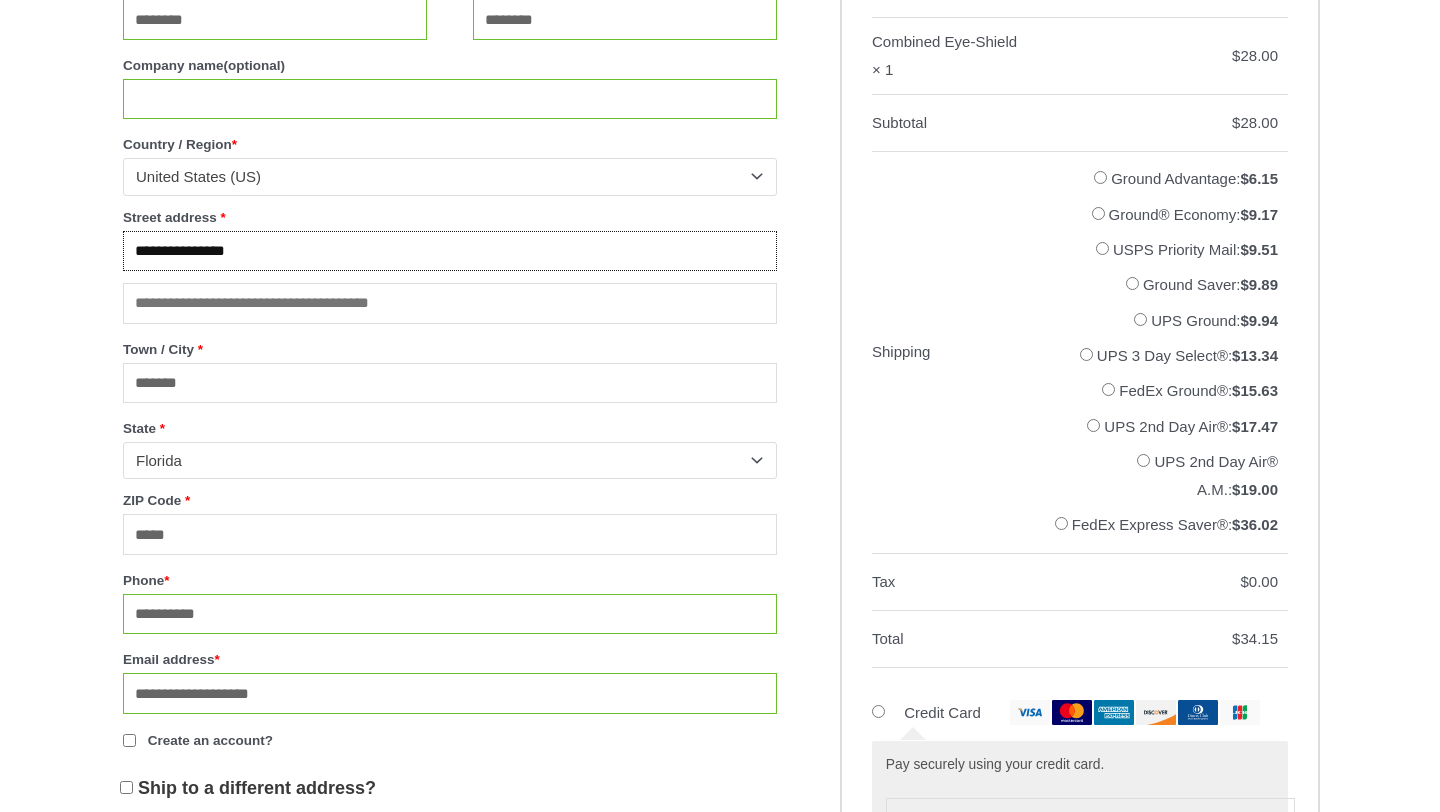 drag, startPoint x: 289, startPoint y: 266, endPoint x: 121, endPoint y: 244, distance: 169.43436 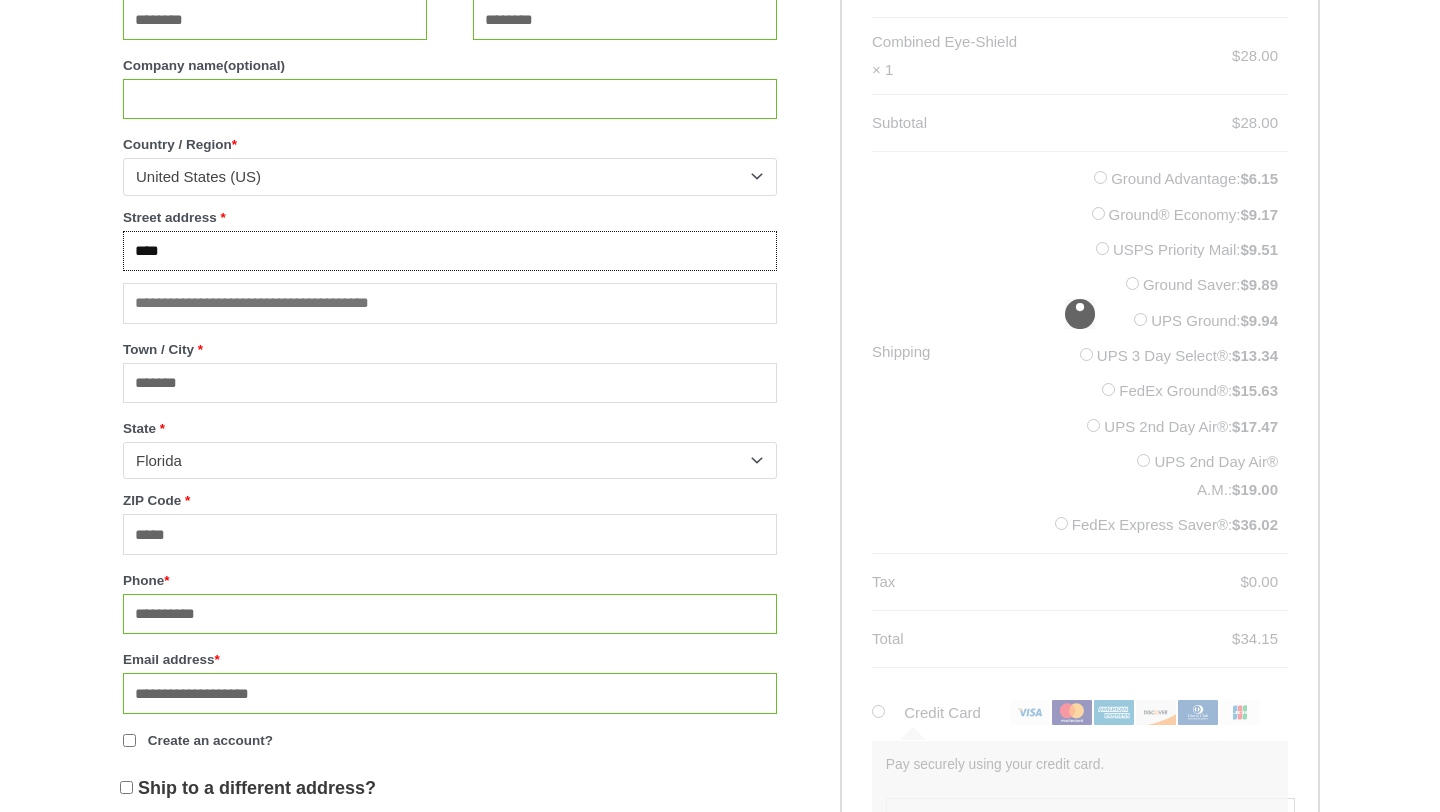 type on "**********" 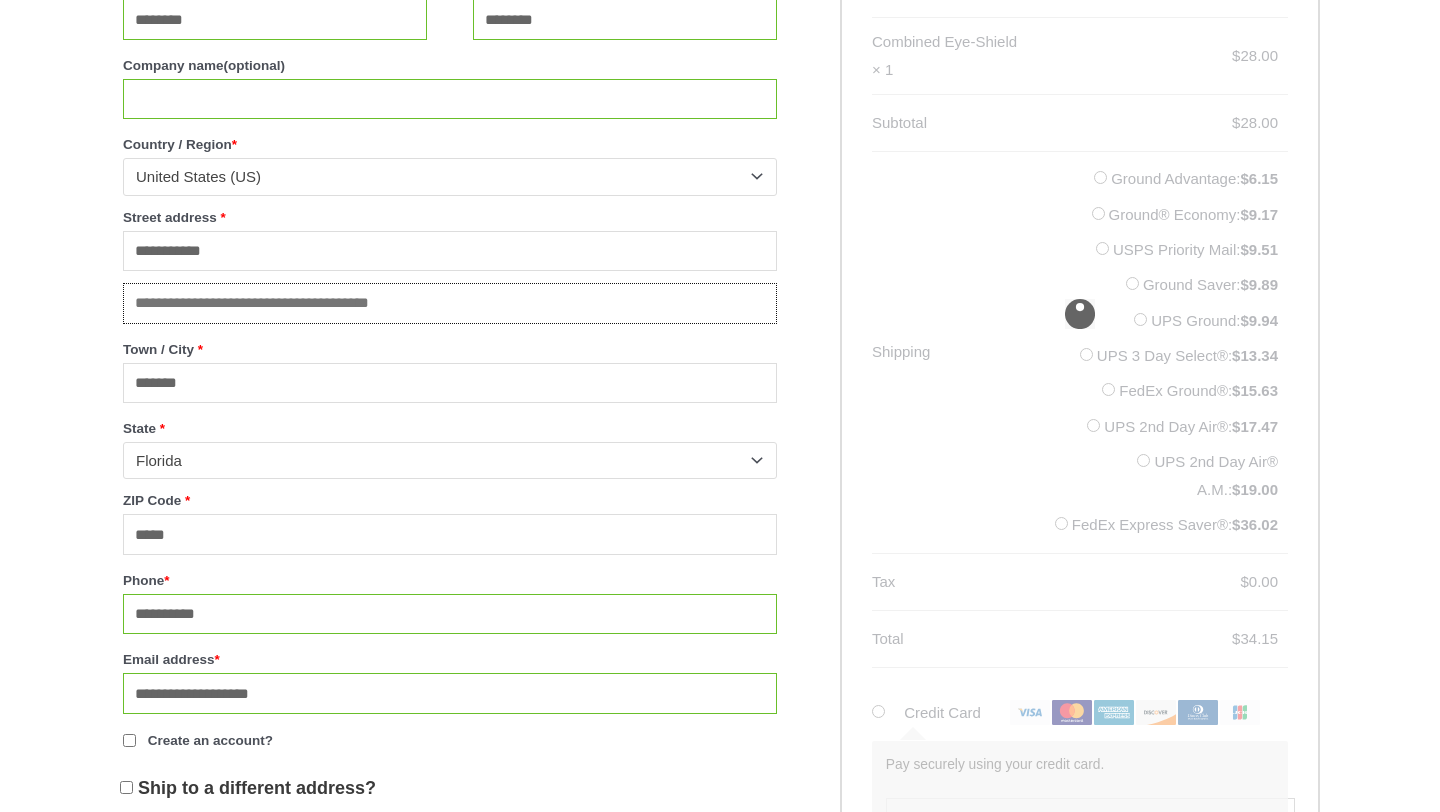 type on "***" 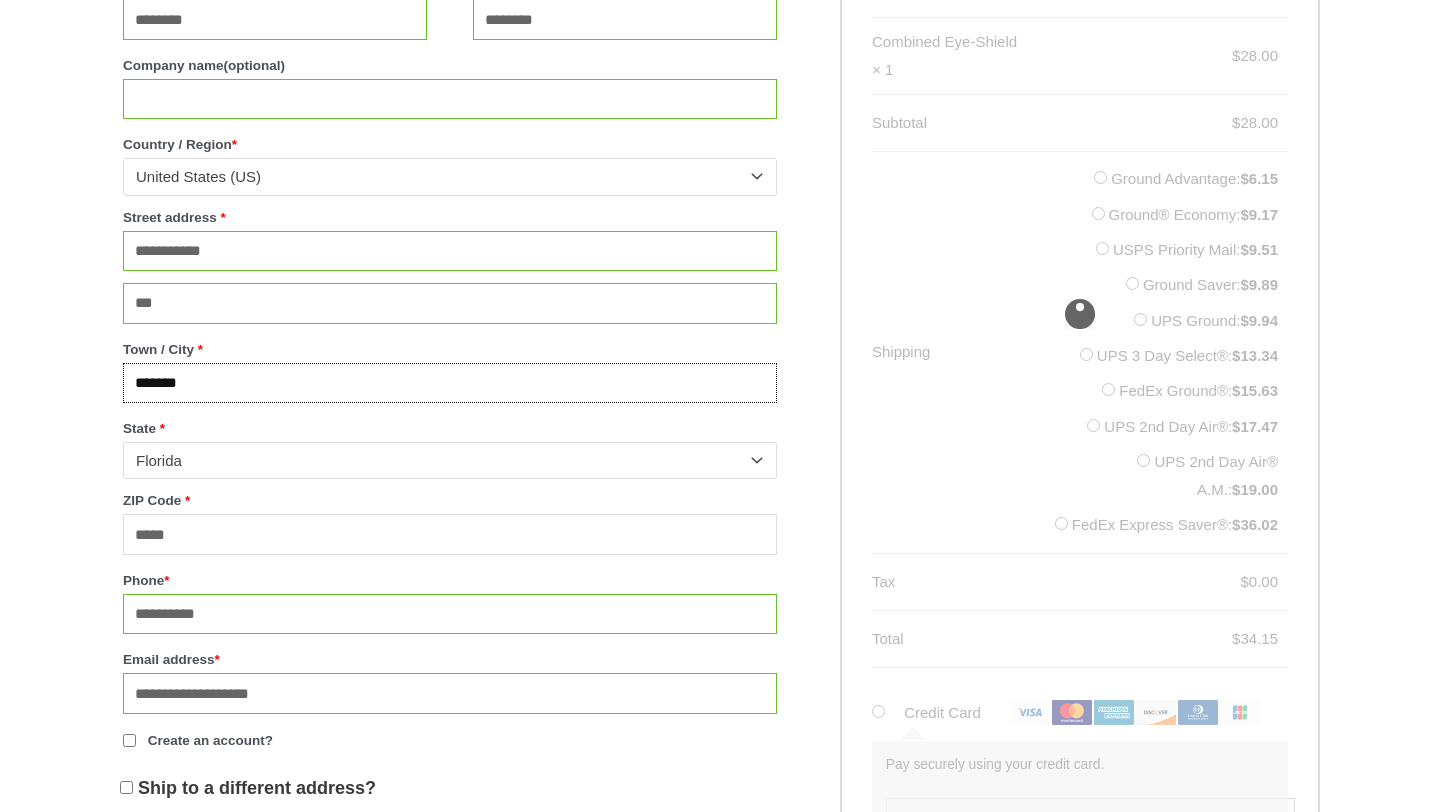 drag, startPoint x: 220, startPoint y: 395, endPoint x: 99, endPoint y: 385, distance: 121.41252 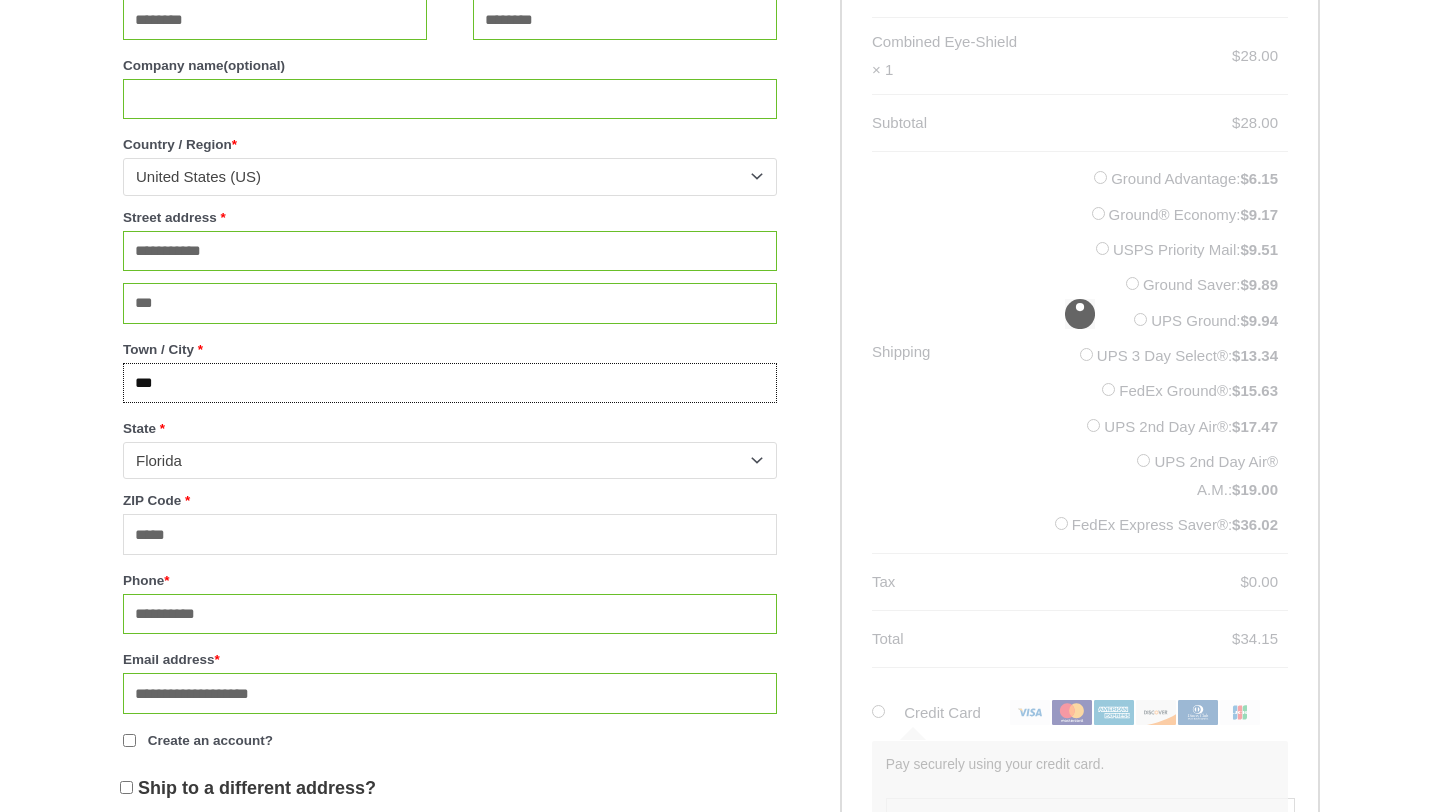 type on "**********" 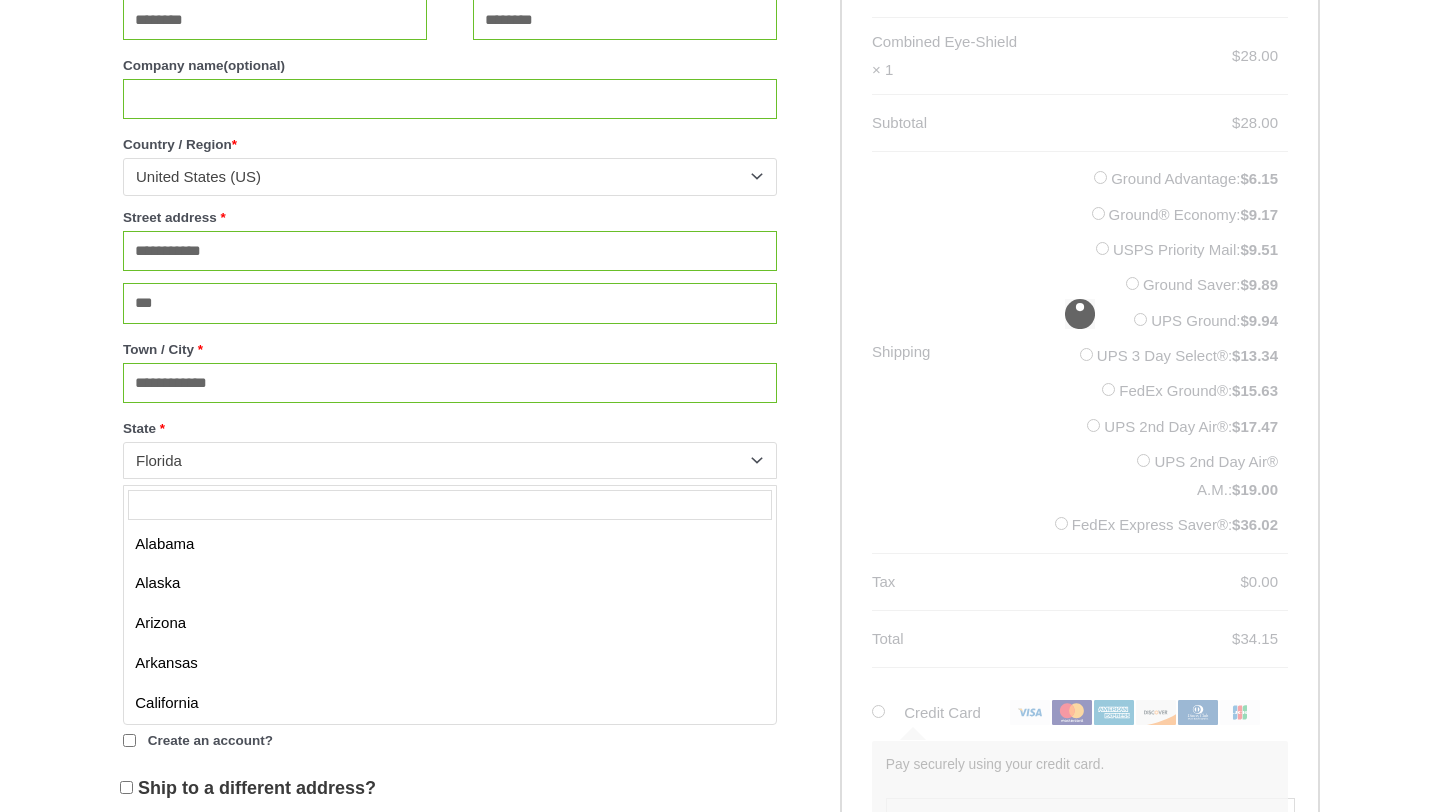 scroll, scrollTop: 279, scrollLeft: 0, axis: vertical 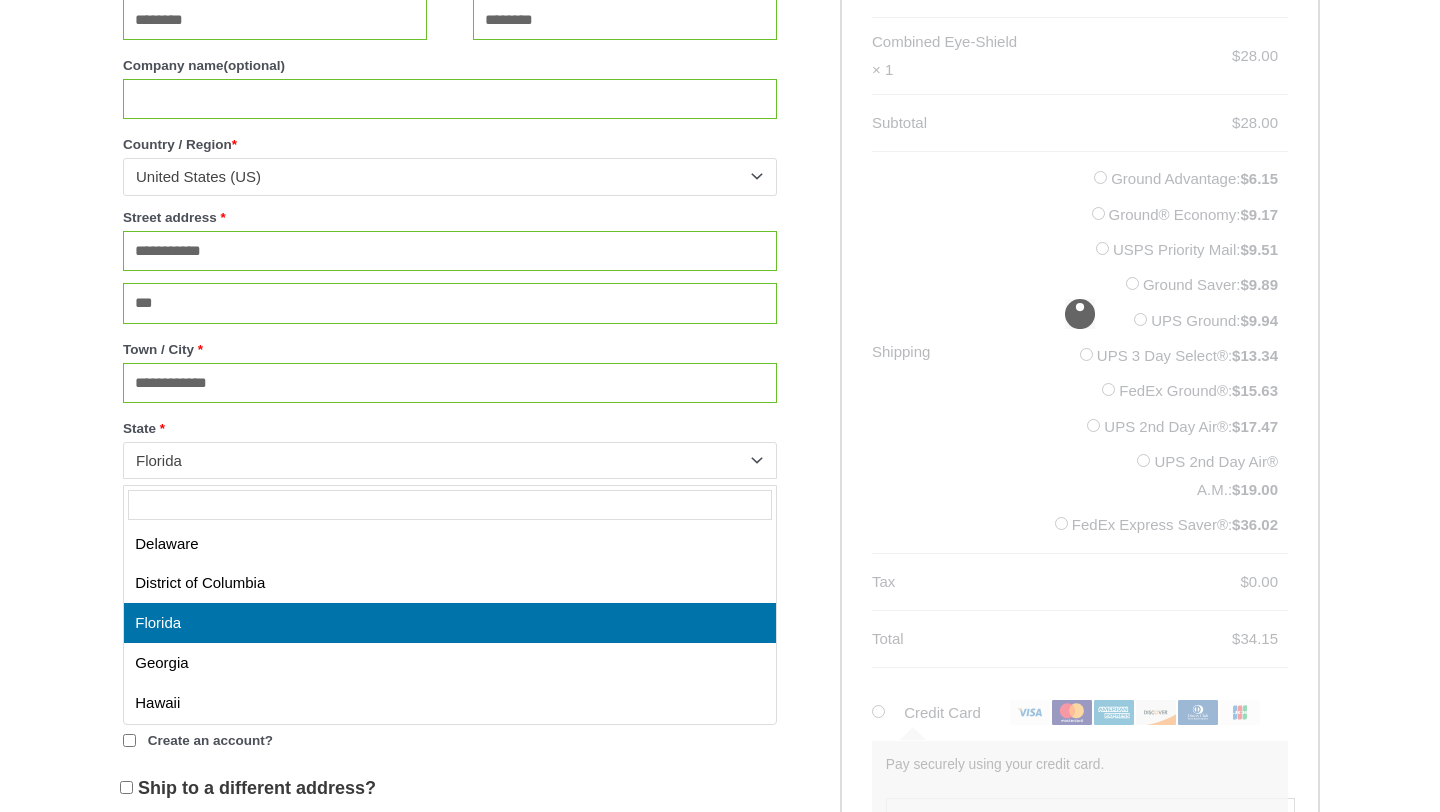 click on "Florida" at bounding box center [441, 461] 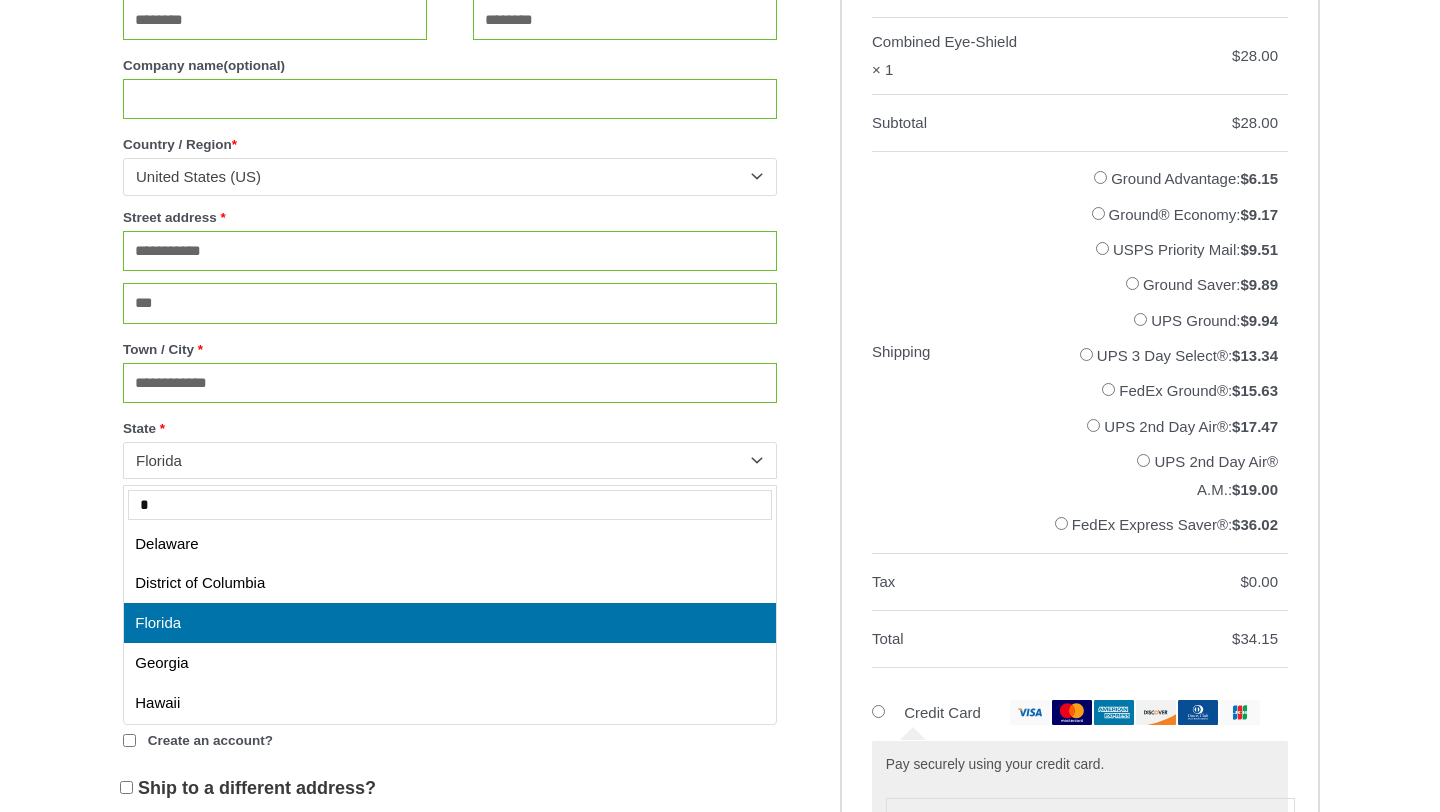 scroll, scrollTop: 0, scrollLeft: 0, axis: both 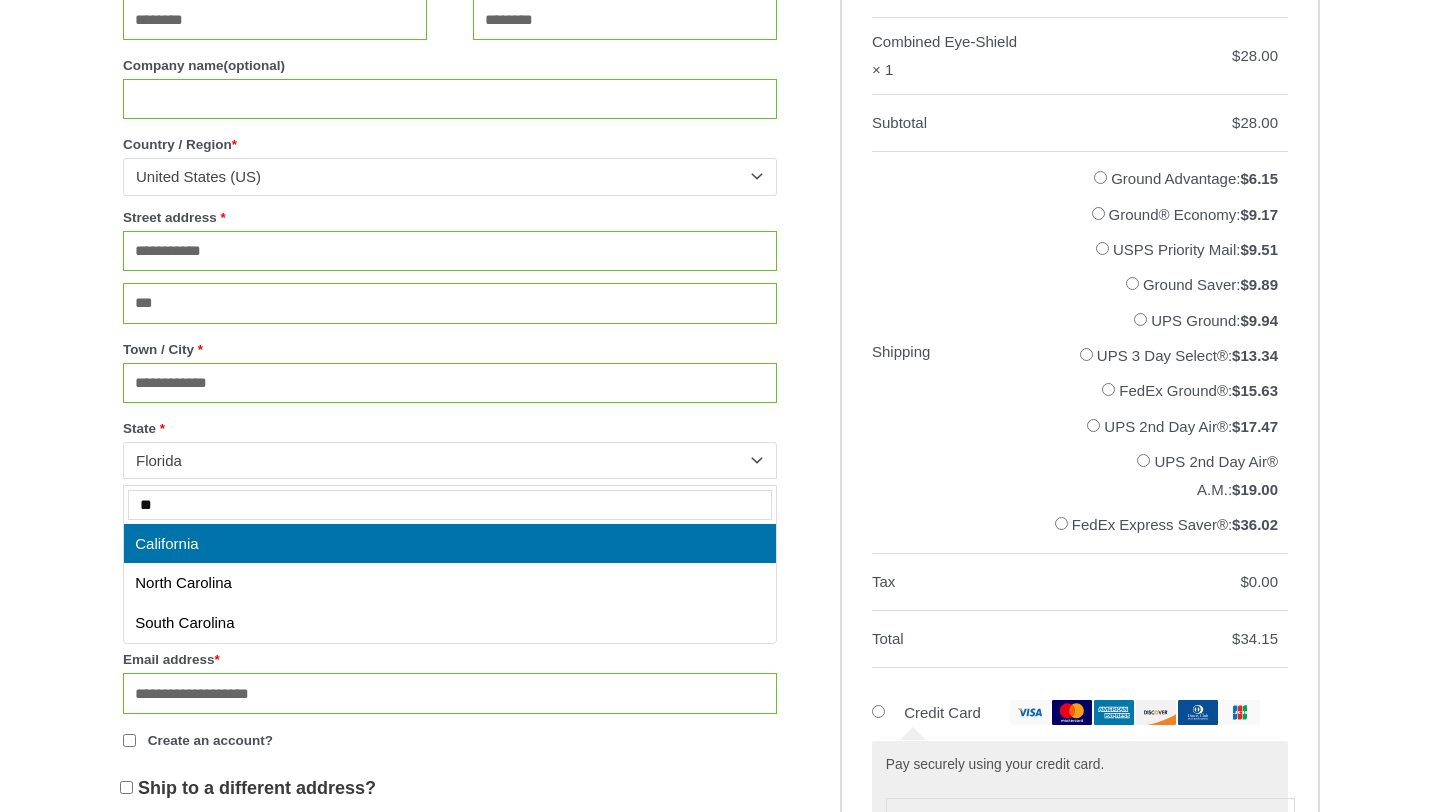 type on "**" 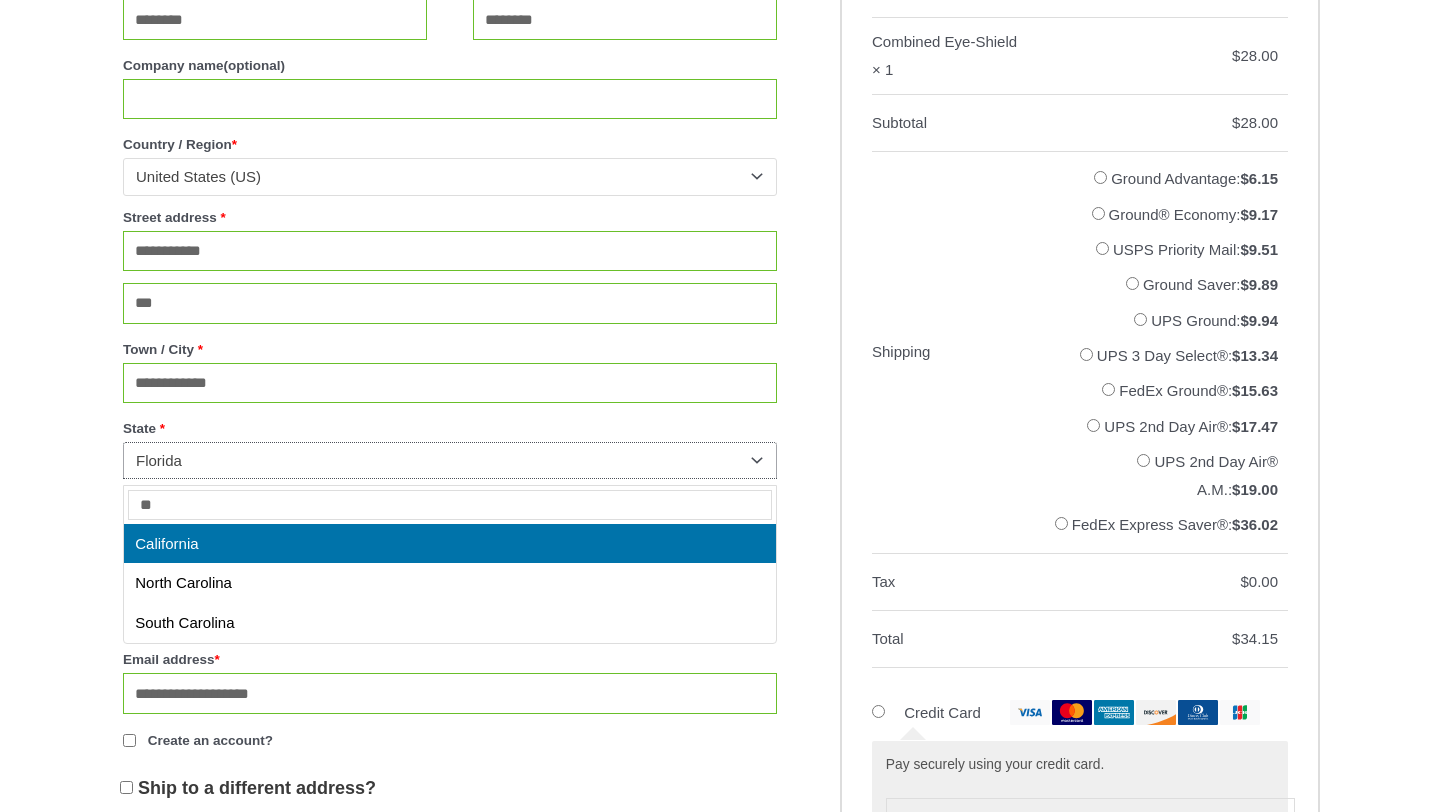 select on "**" 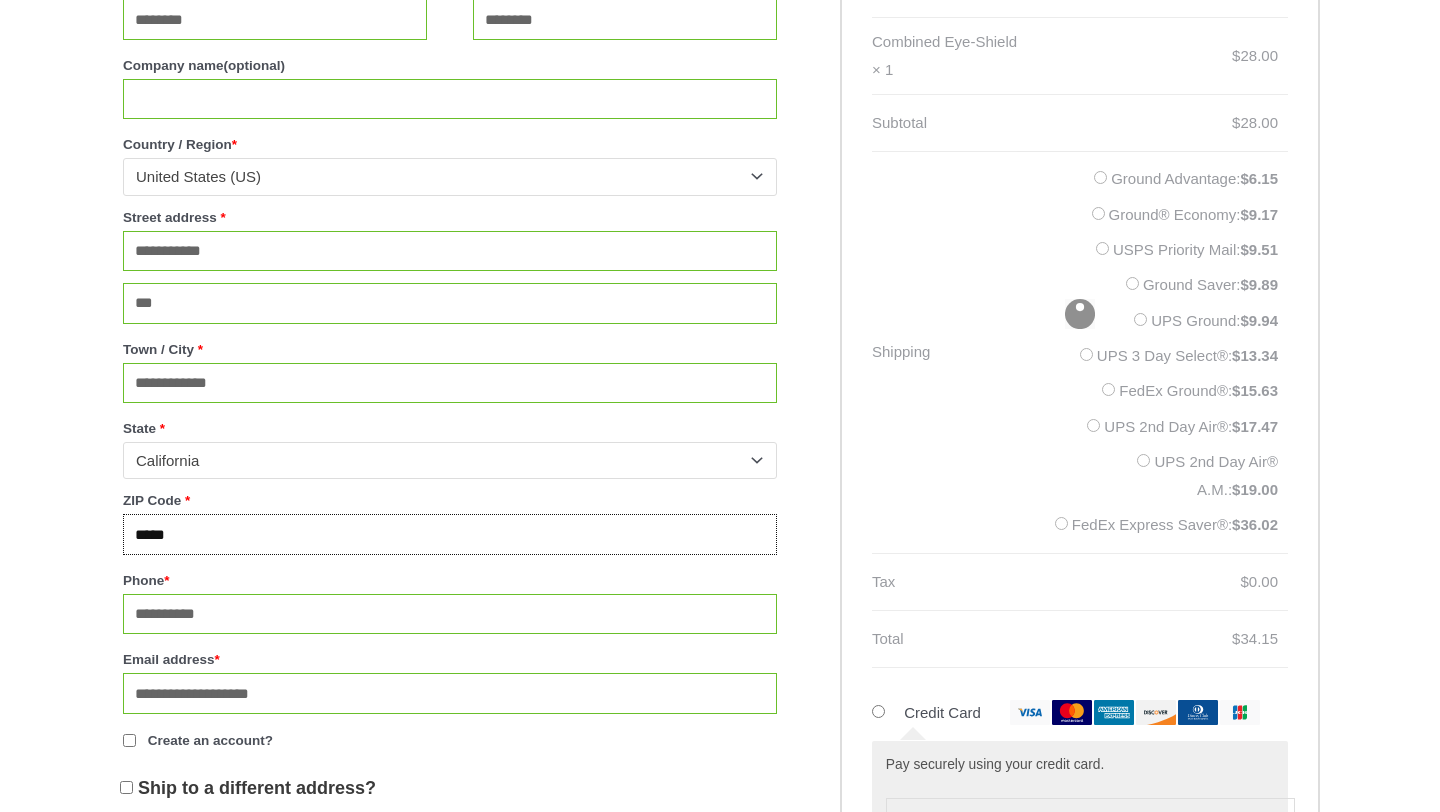 drag, startPoint x: 275, startPoint y: 536, endPoint x: 74, endPoint y: 535, distance: 201.00249 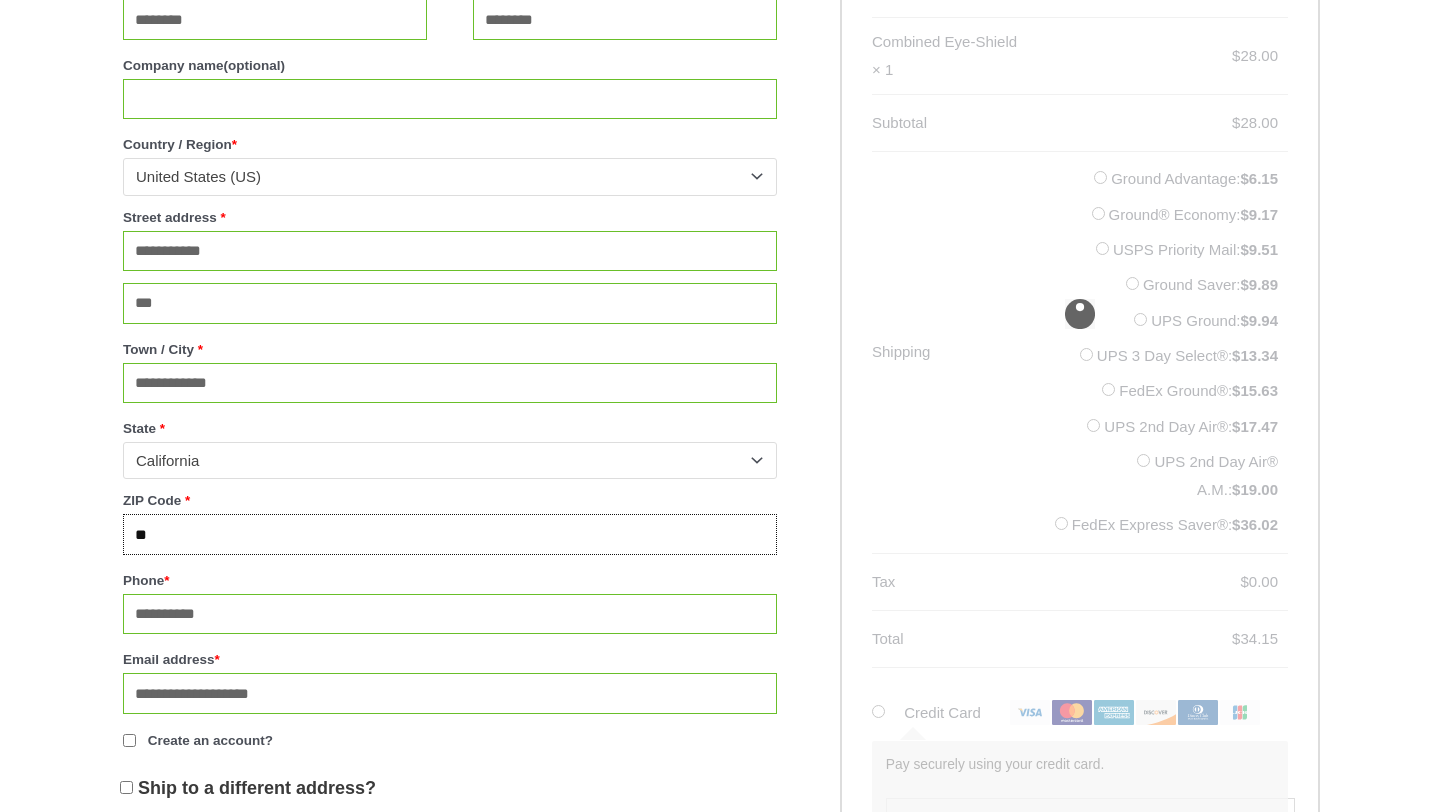 type on "*****" 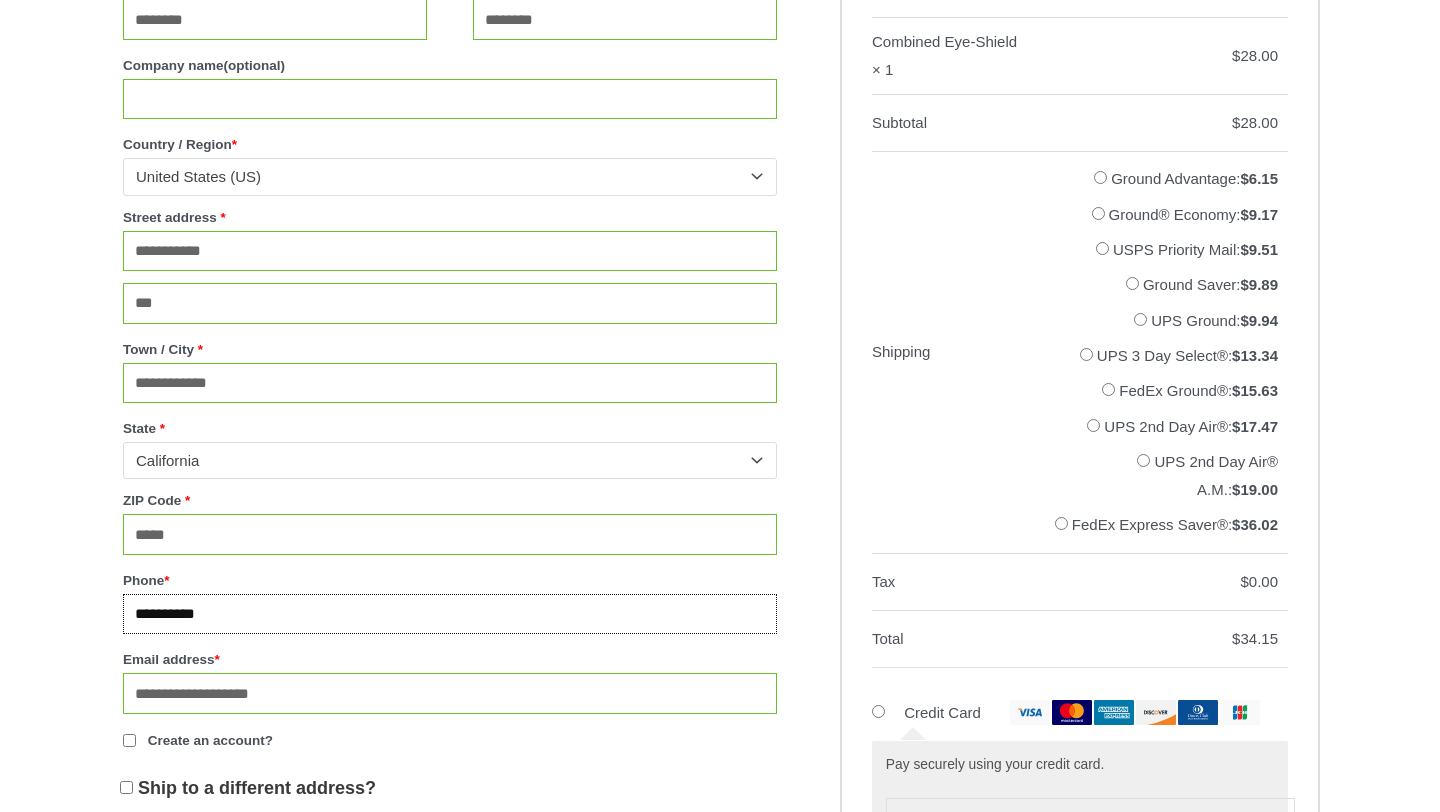 drag, startPoint x: 162, startPoint y: 628, endPoint x: 266, endPoint y: 629, distance: 104.00481 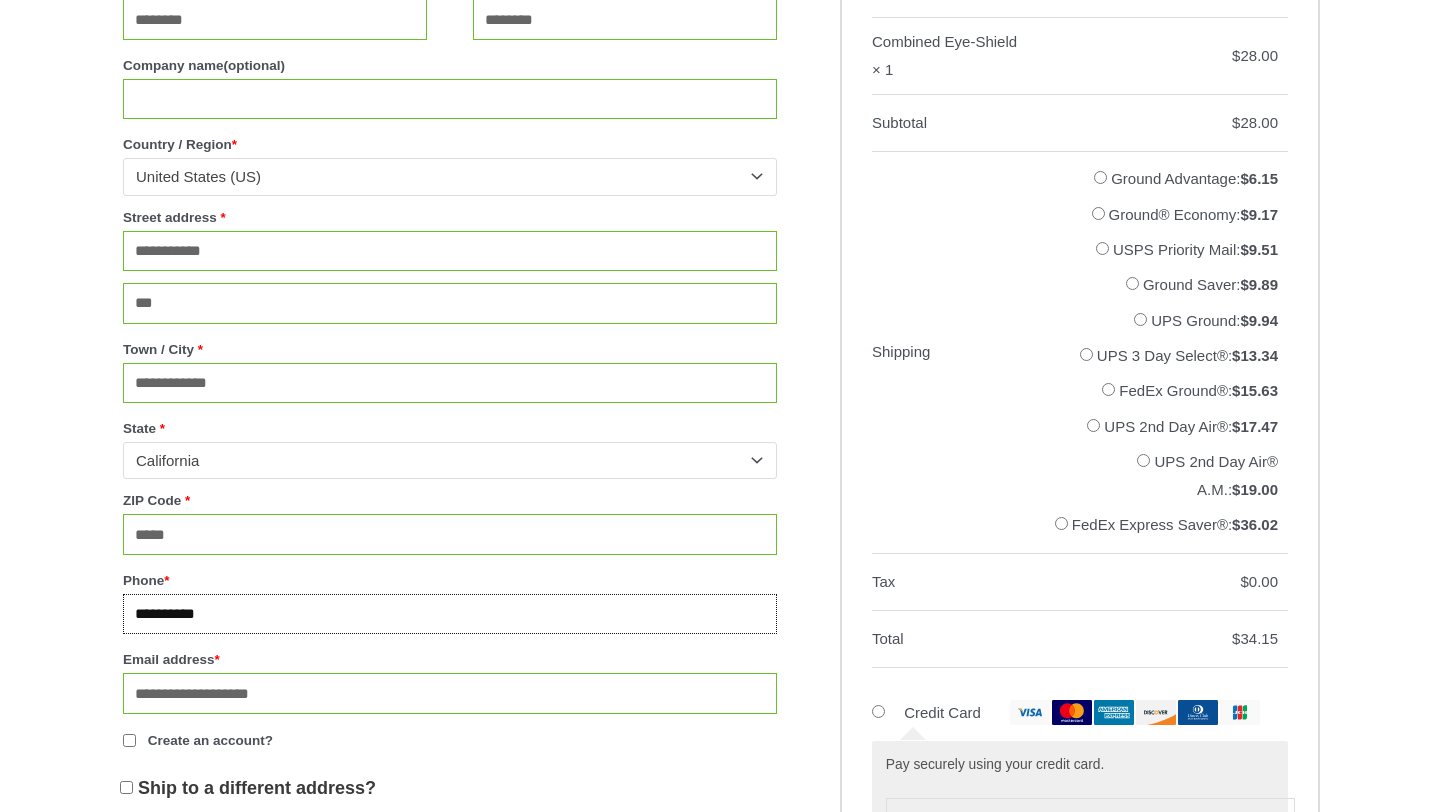 type on "**********" 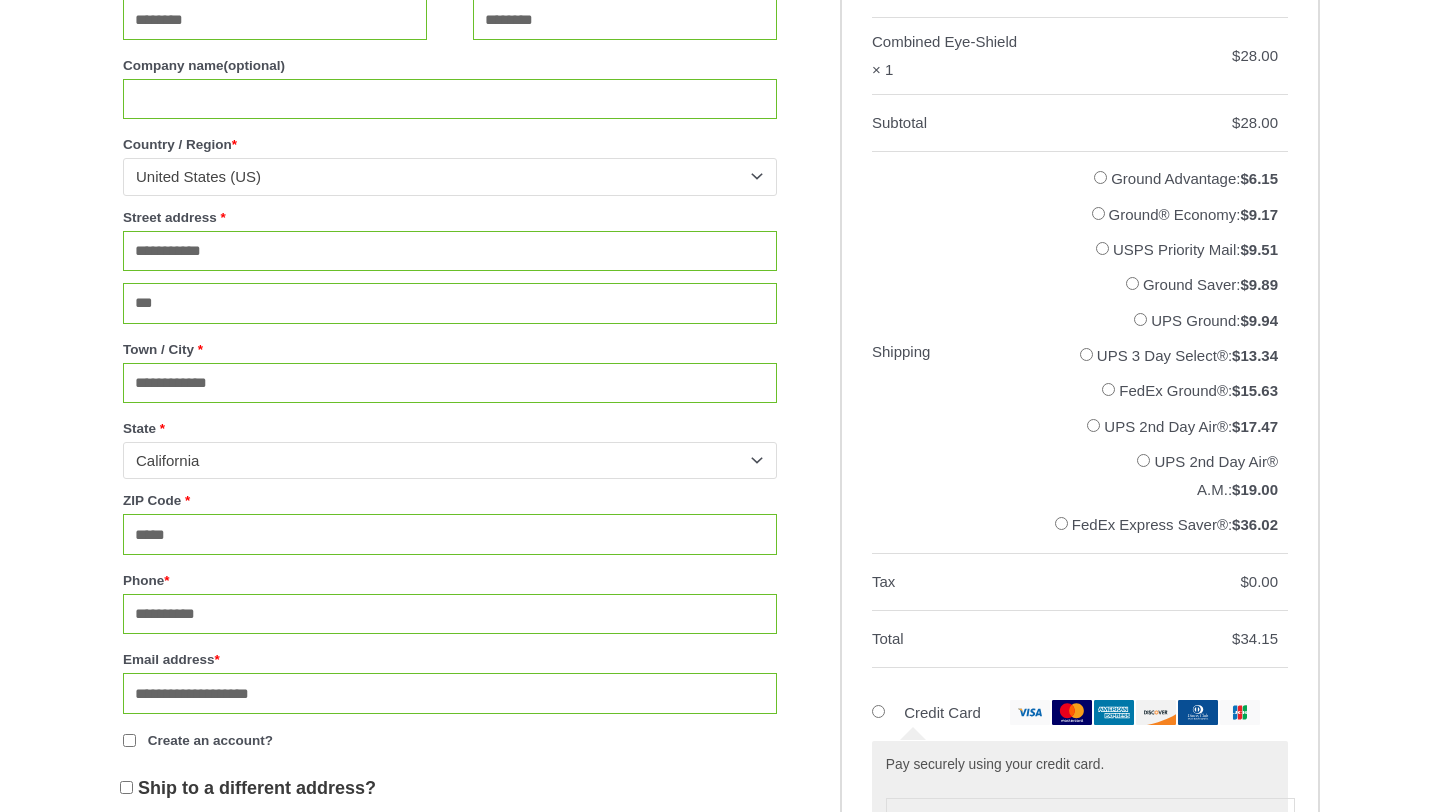 click on "**********" at bounding box center (720, 558) 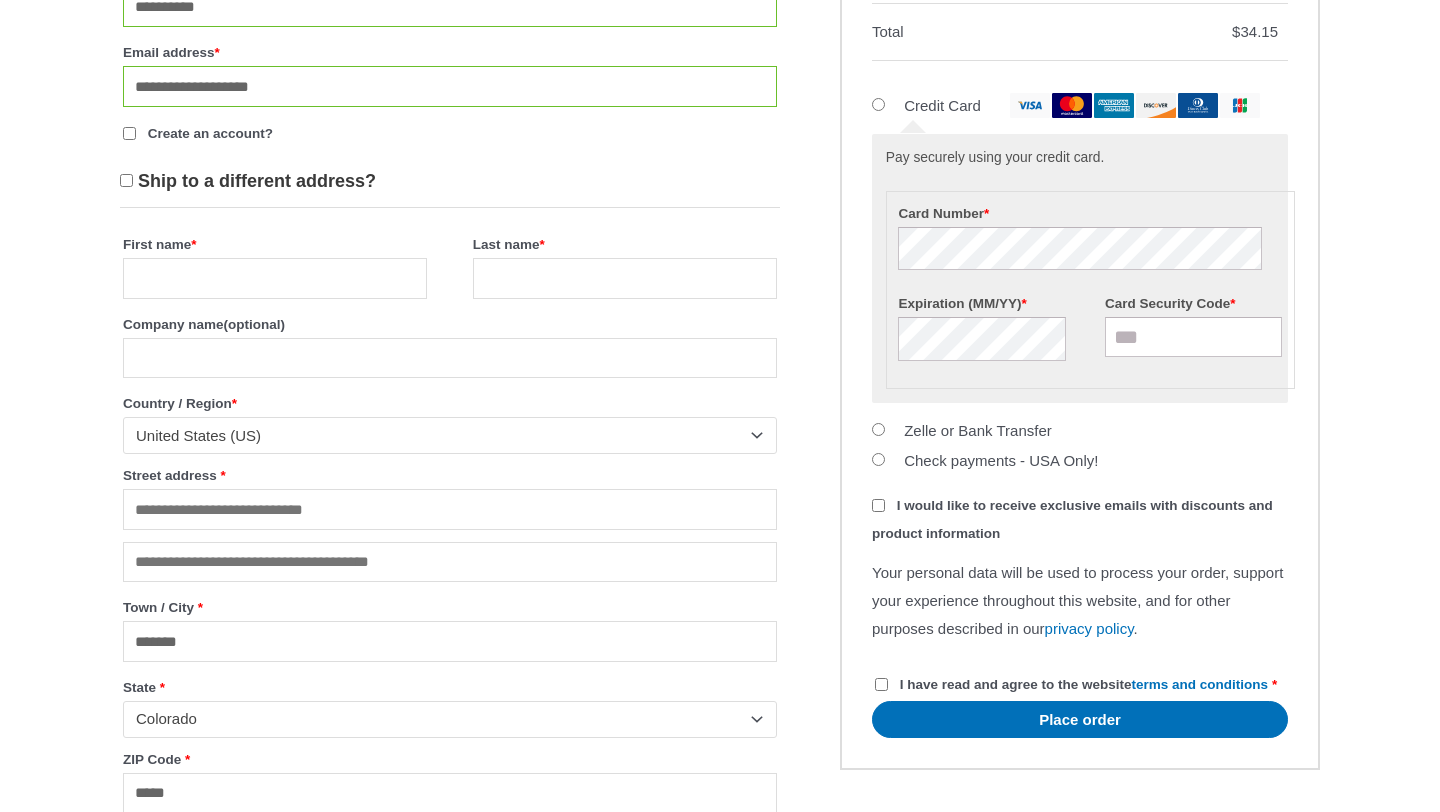 scroll, scrollTop: 1278, scrollLeft: 0, axis: vertical 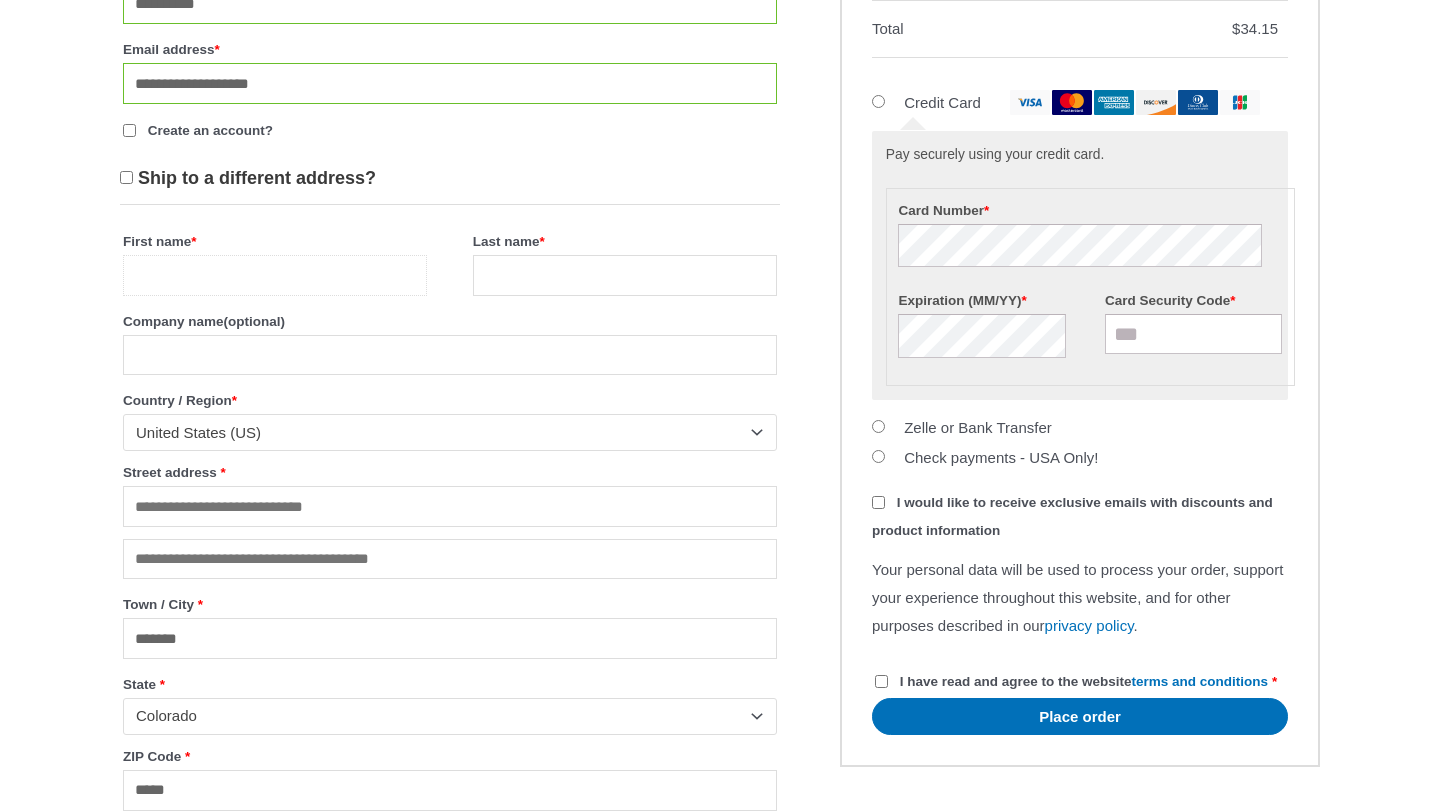 click on "First name  *" at bounding box center (275, 275) 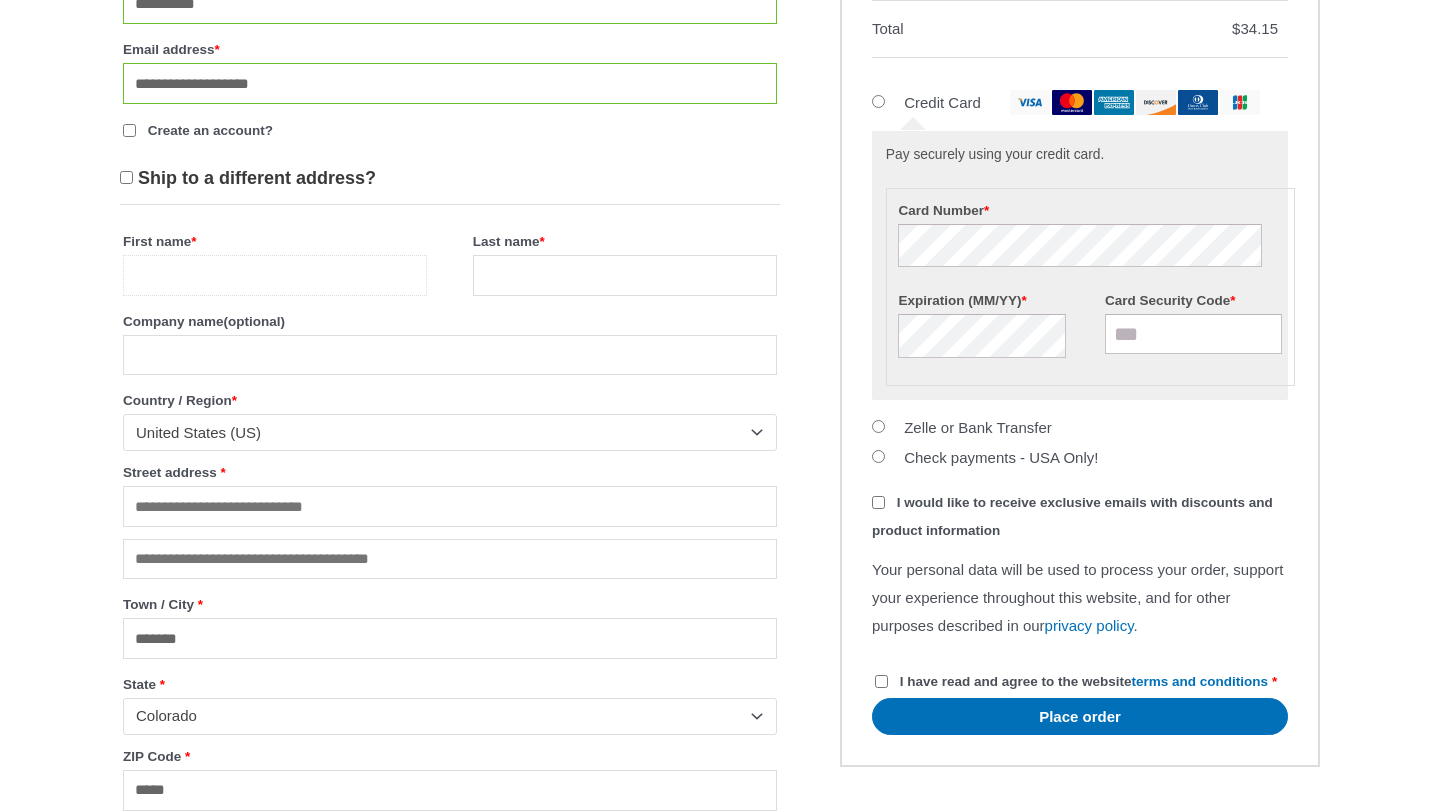 type on "****" 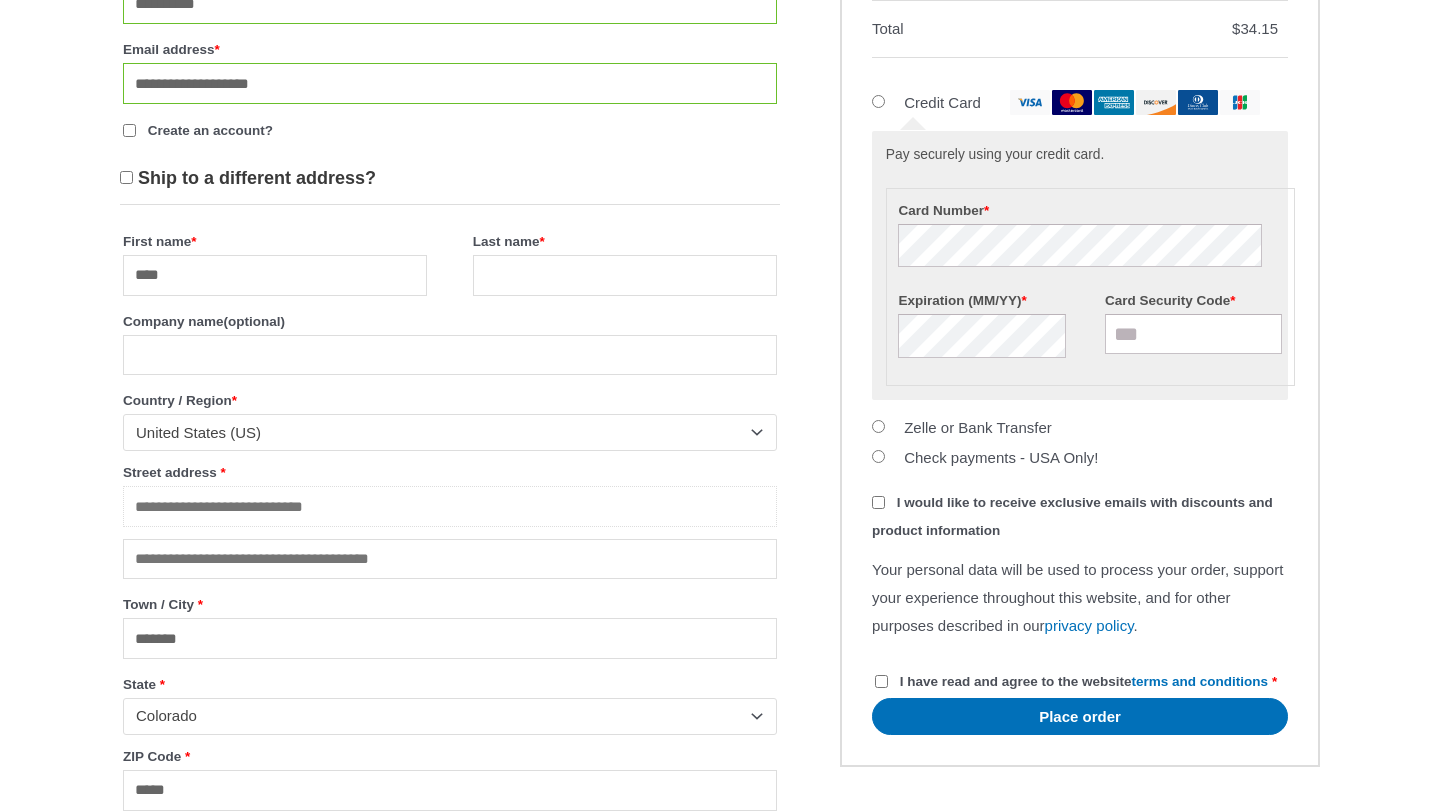 type on "**********" 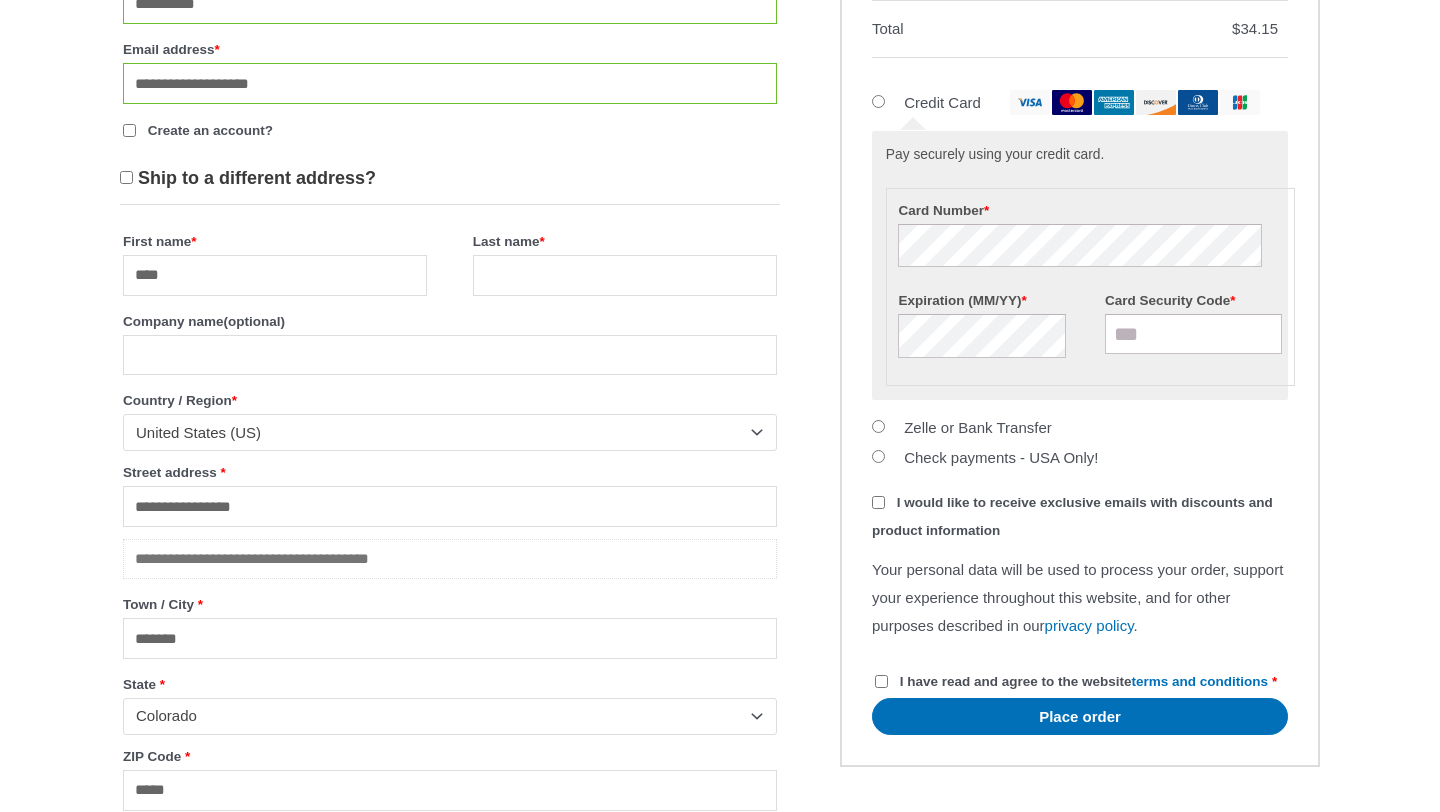 type on "*" 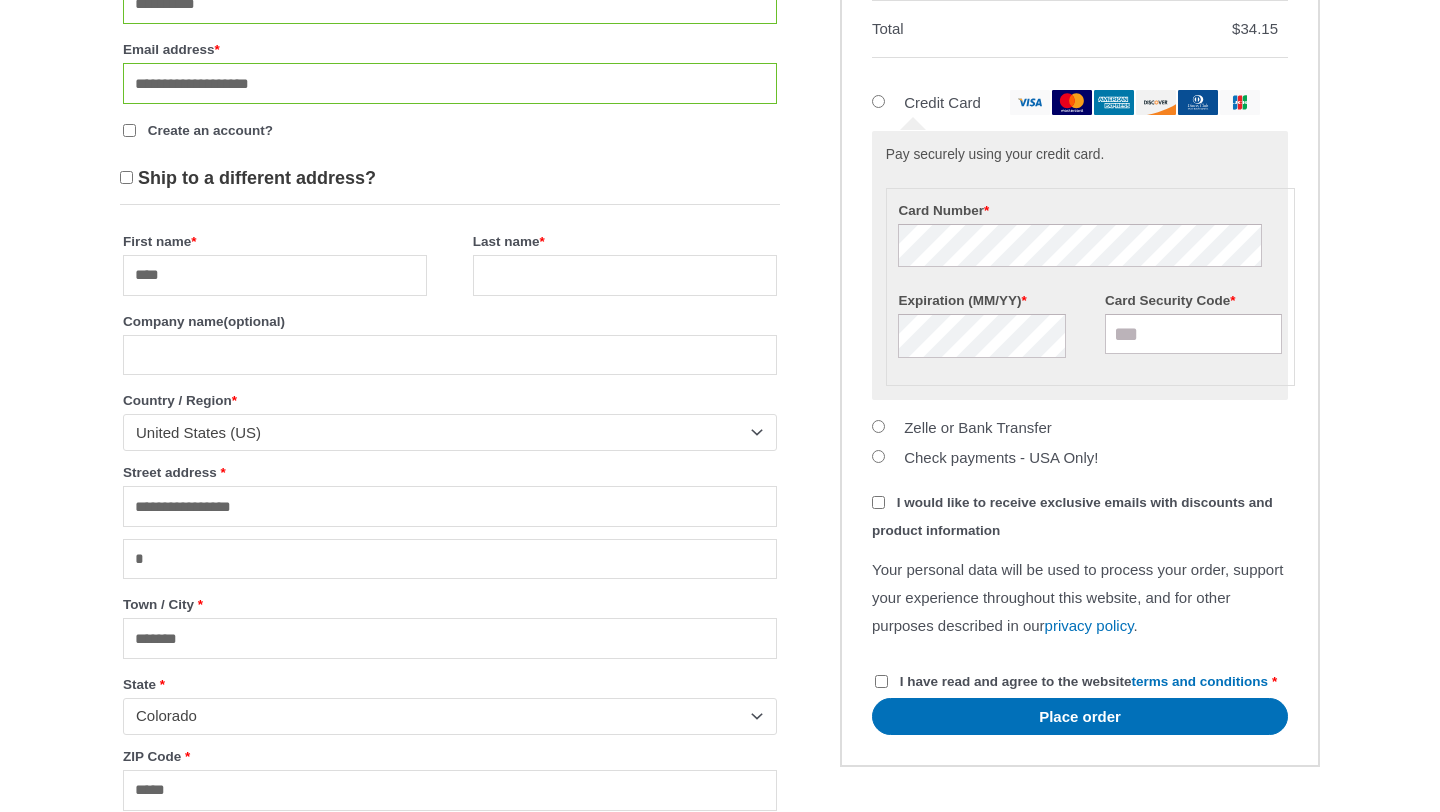 type on "**********" 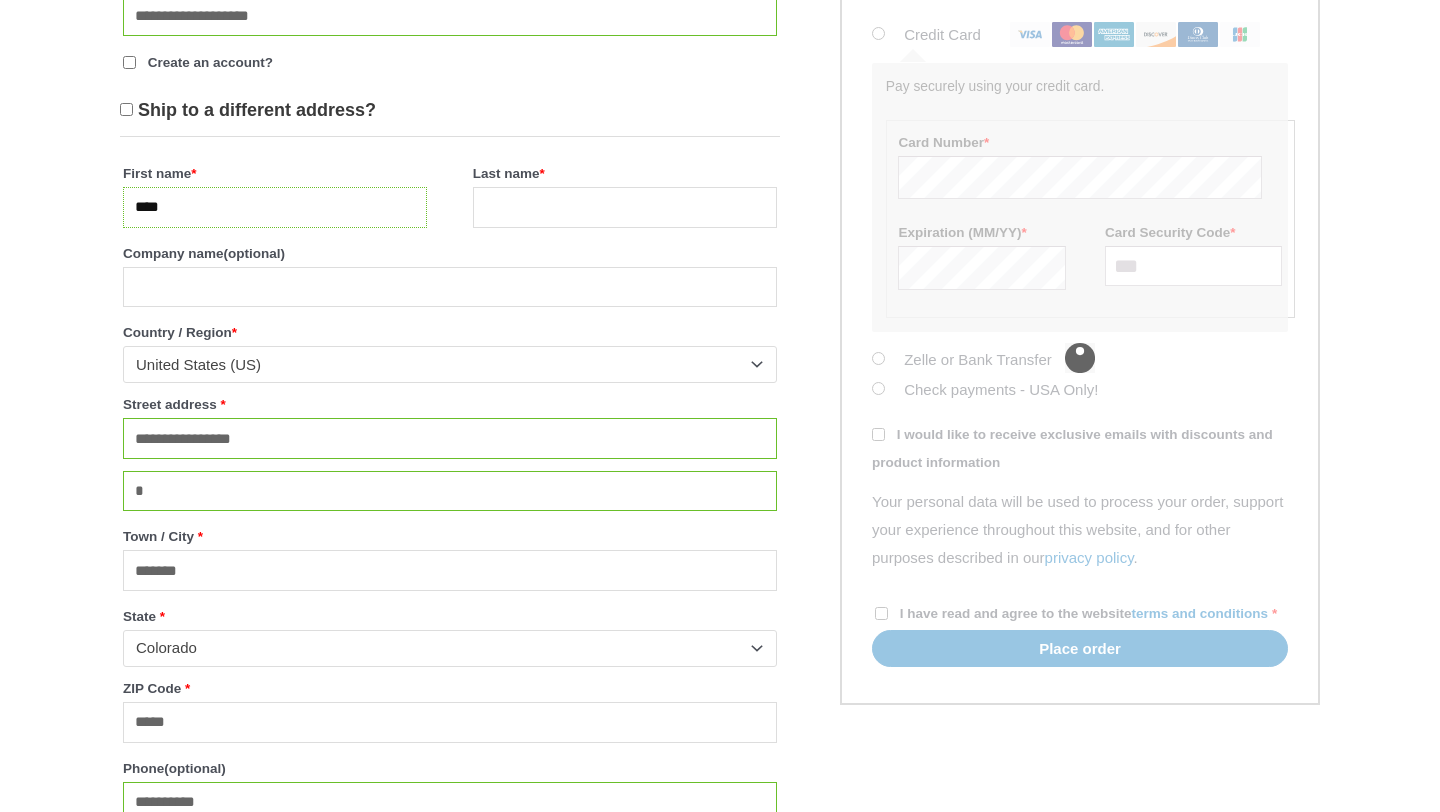 scroll, scrollTop: 1355, scrollLeft: 0, axis: vertical 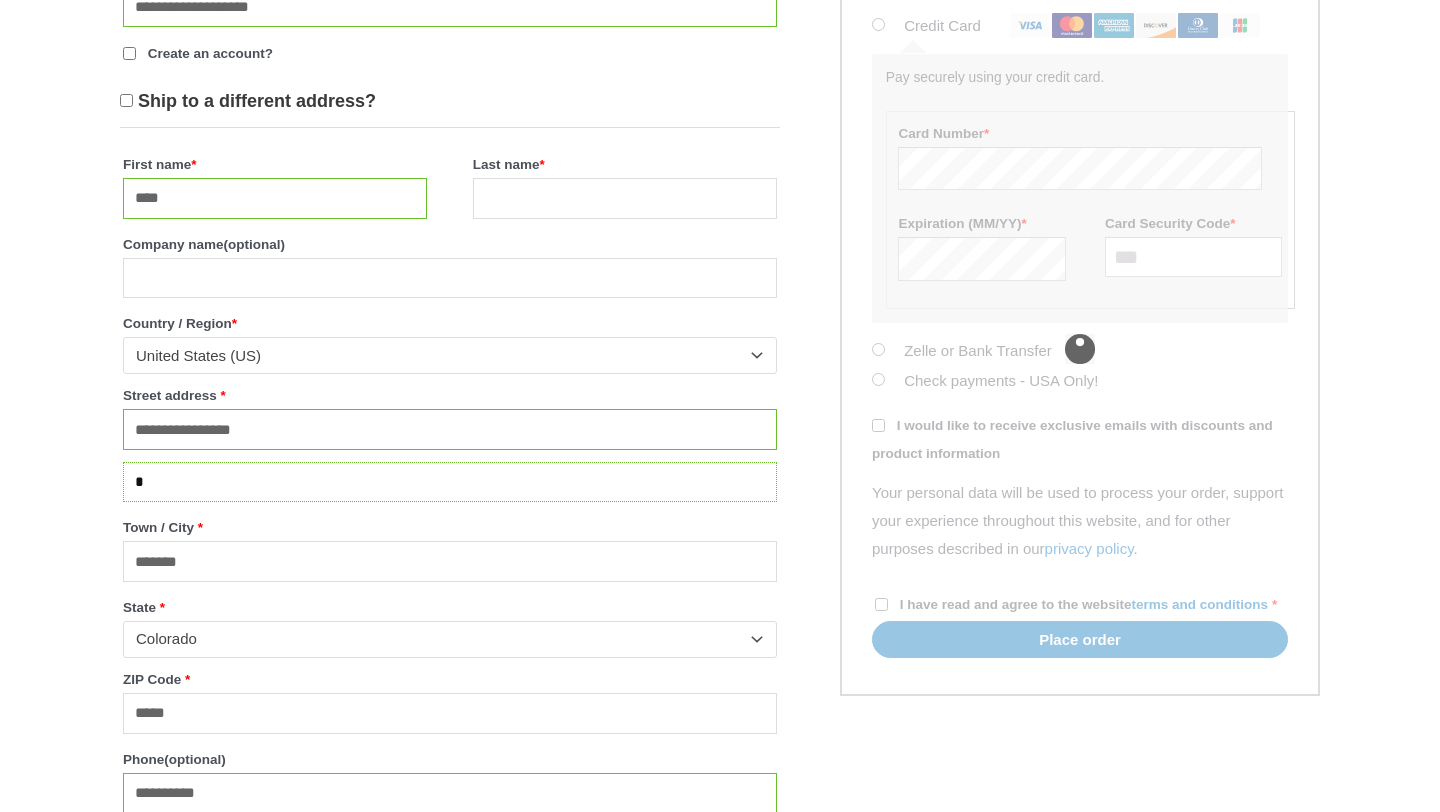 click on "*" at bounding box center [450, 482] 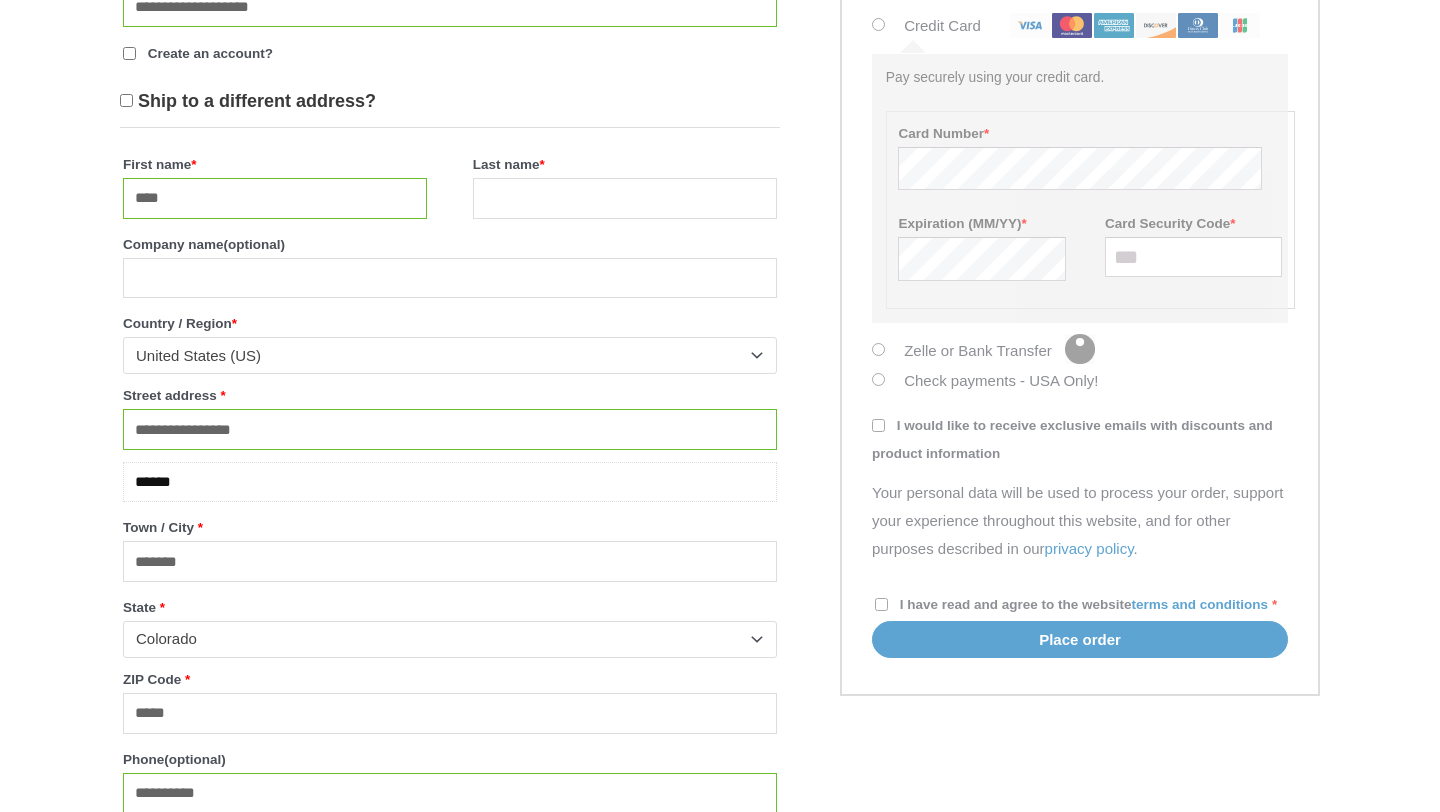 type on "******" 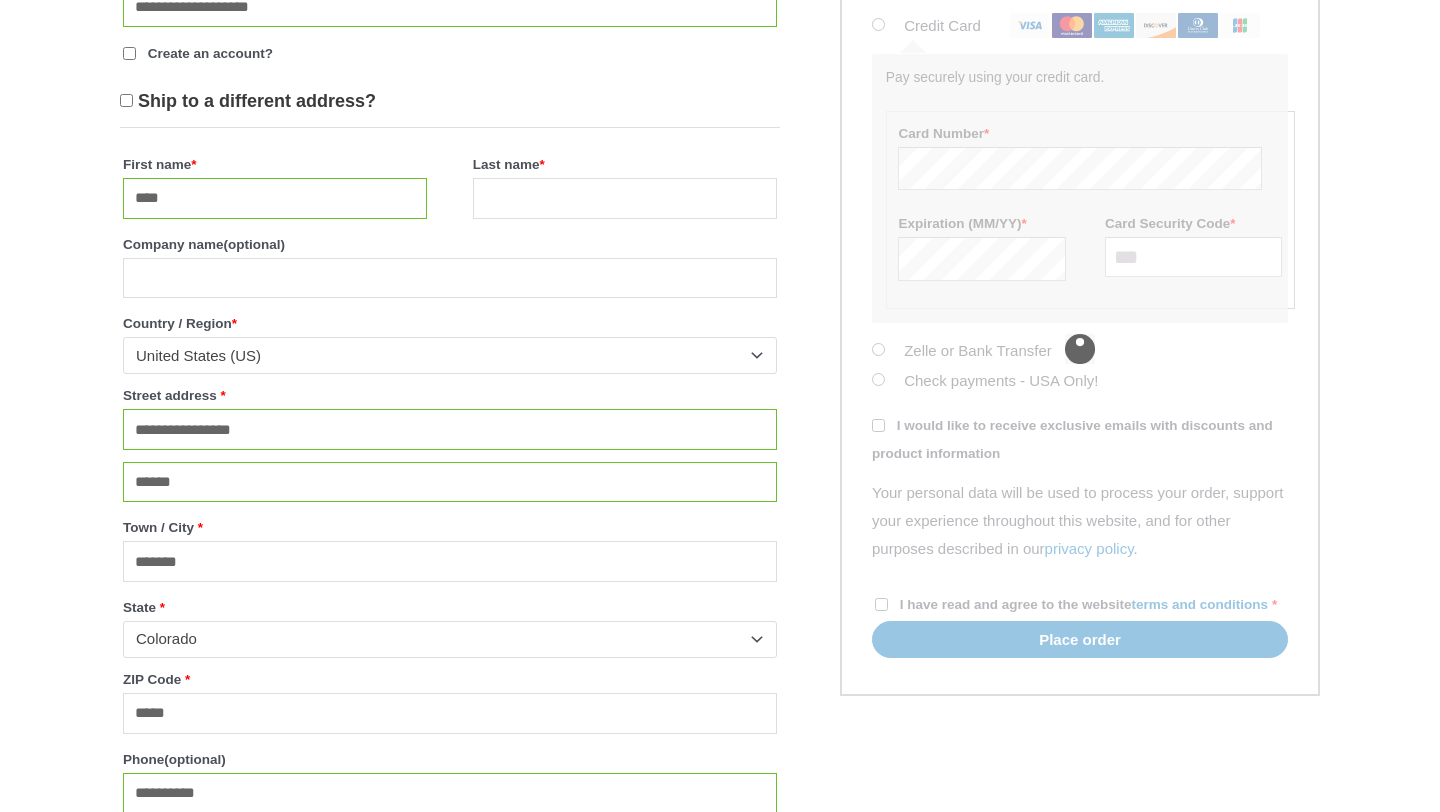 click on "**********" at bounding box center (720, -129) 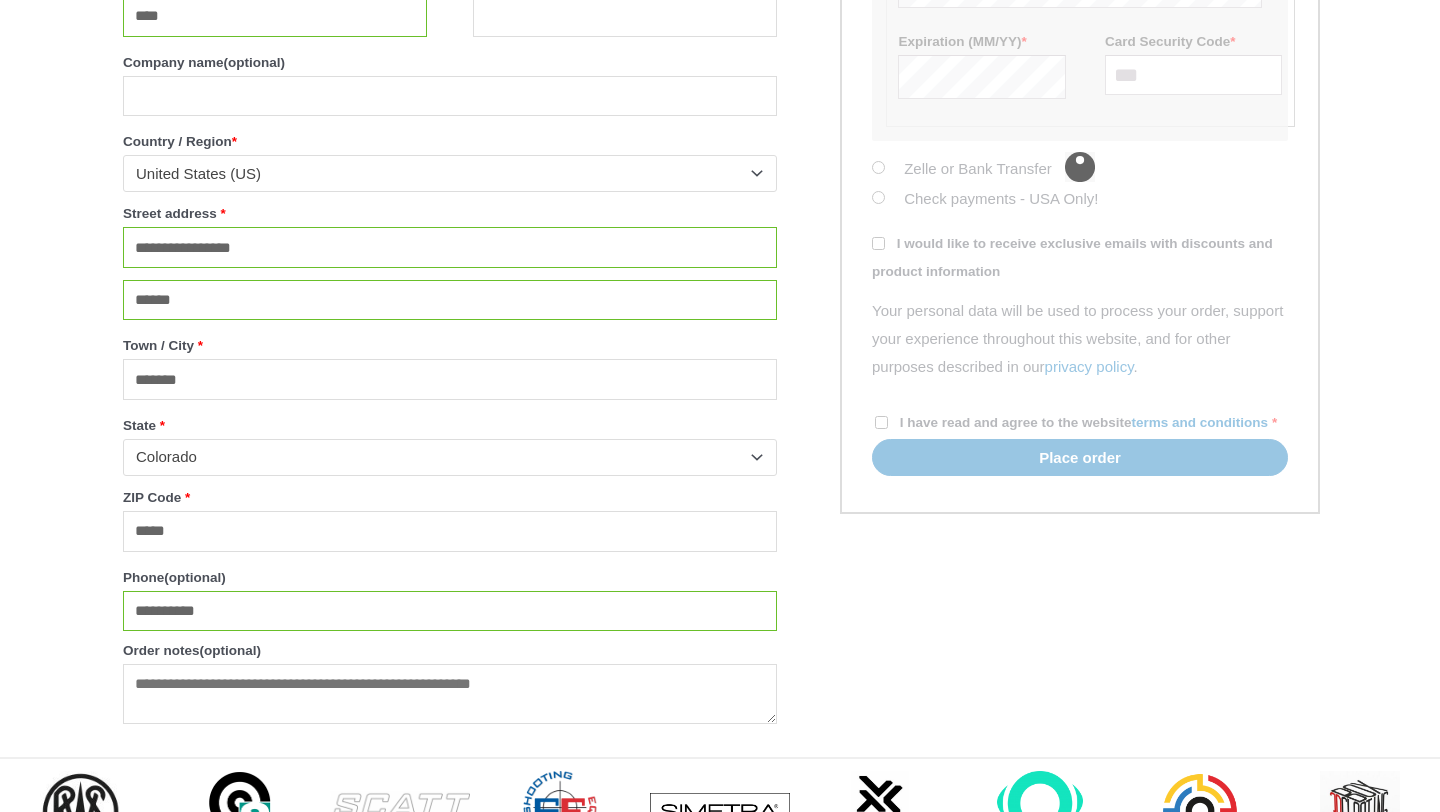 scroll, scrollTop: 1561, scrollLeft: 0, axis: vertical 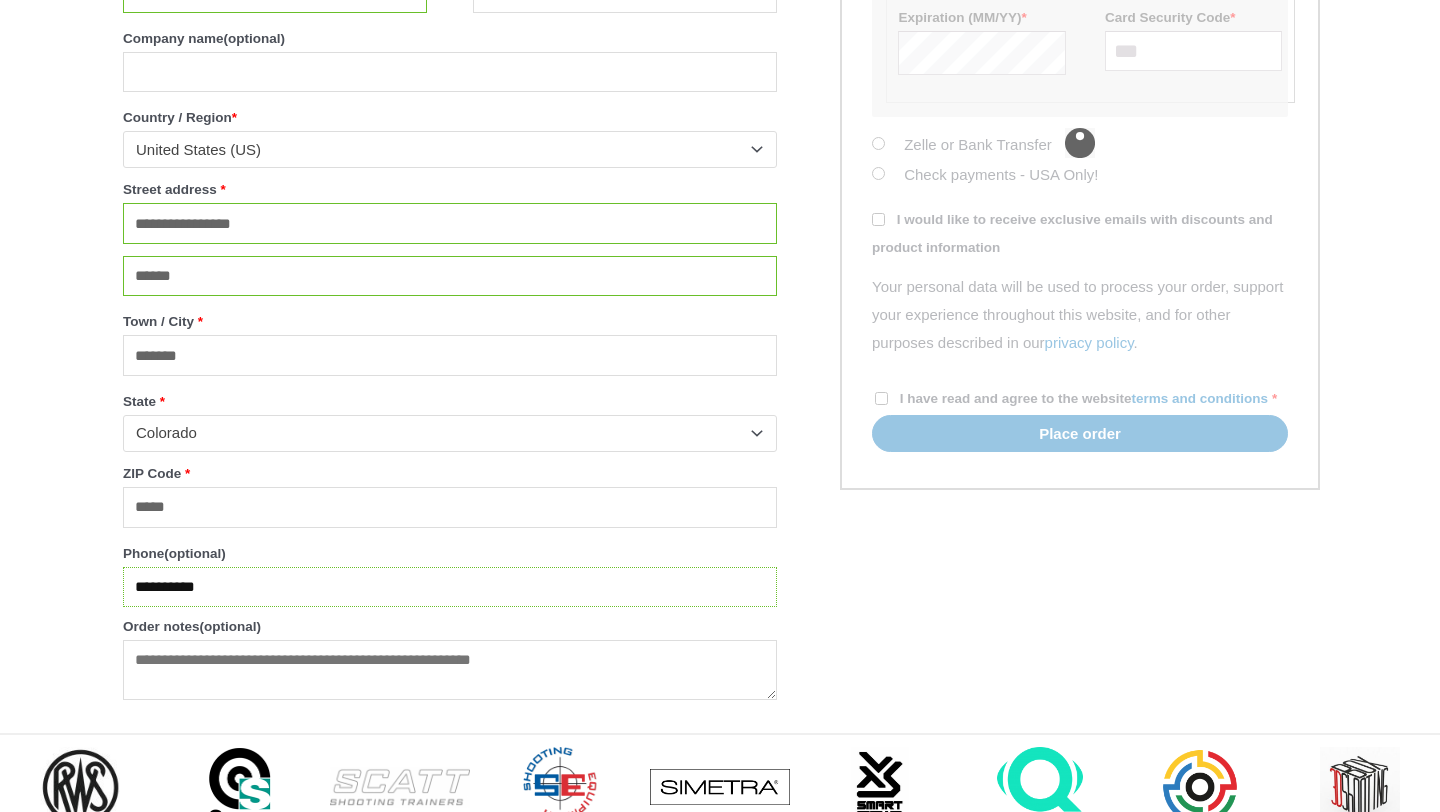 click on "**********" at bounding box center (450, 587) 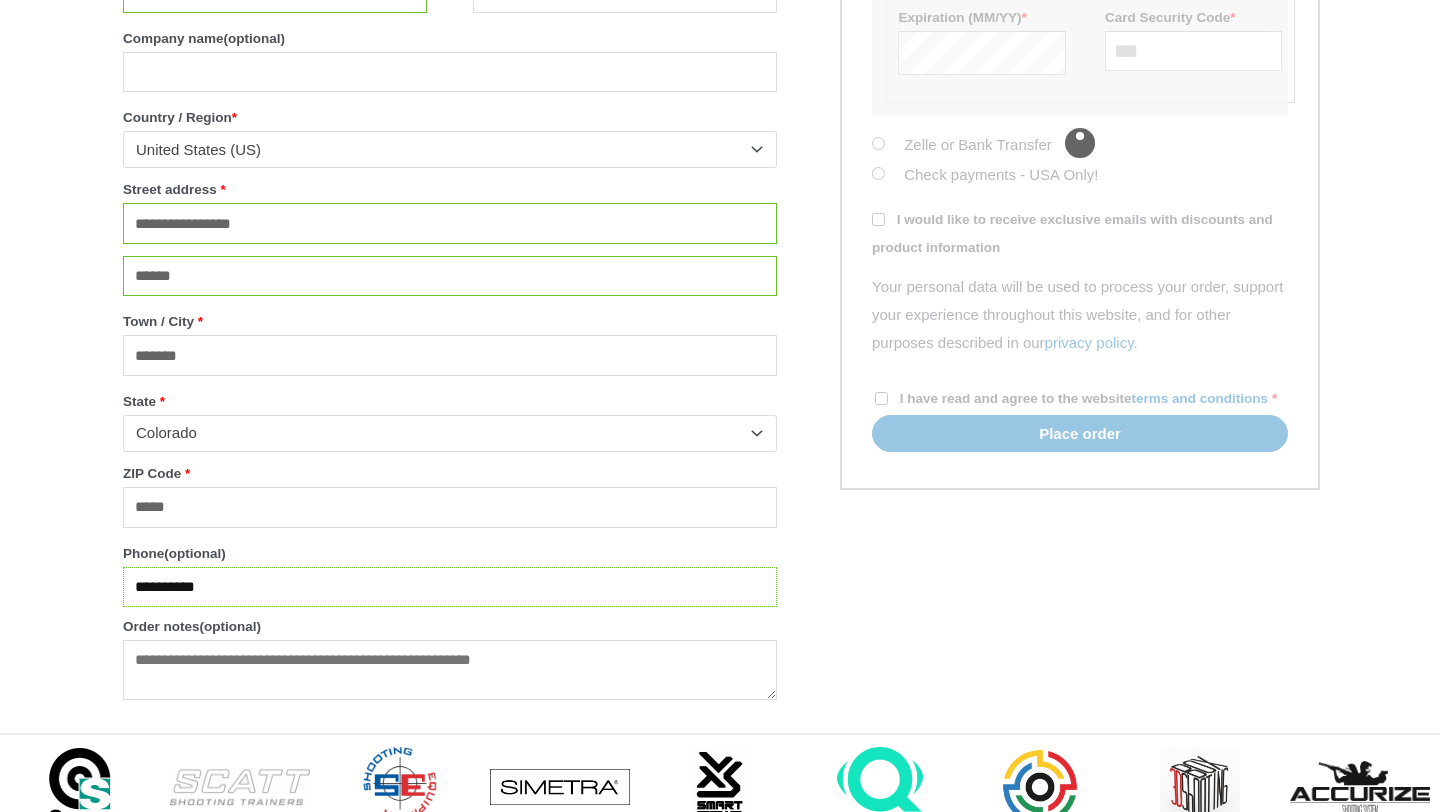 drag, startPoint x: 135, startPoint y: 617, endPoint x: 284, endPoint y: 610, distance: 149.16434 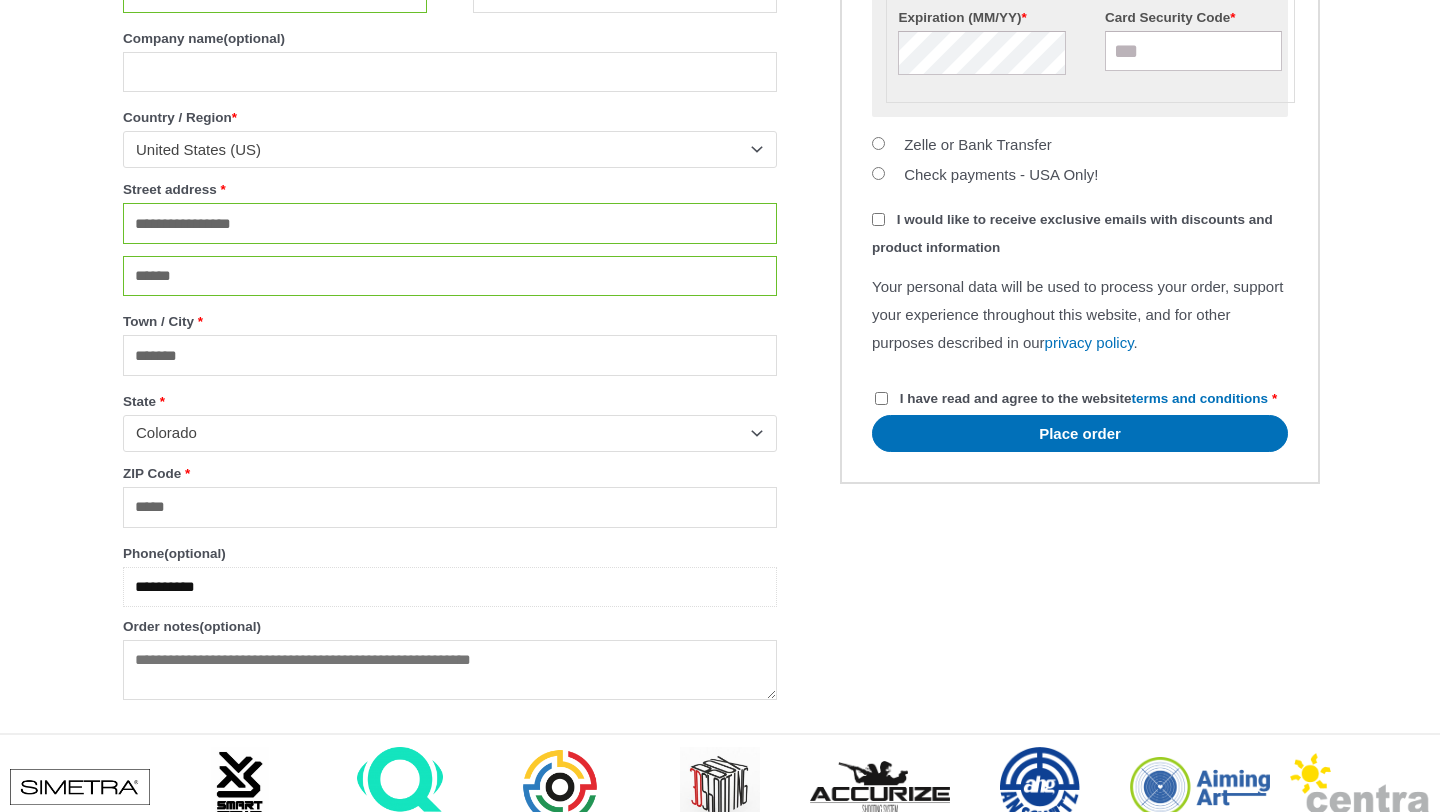 type on "**********" 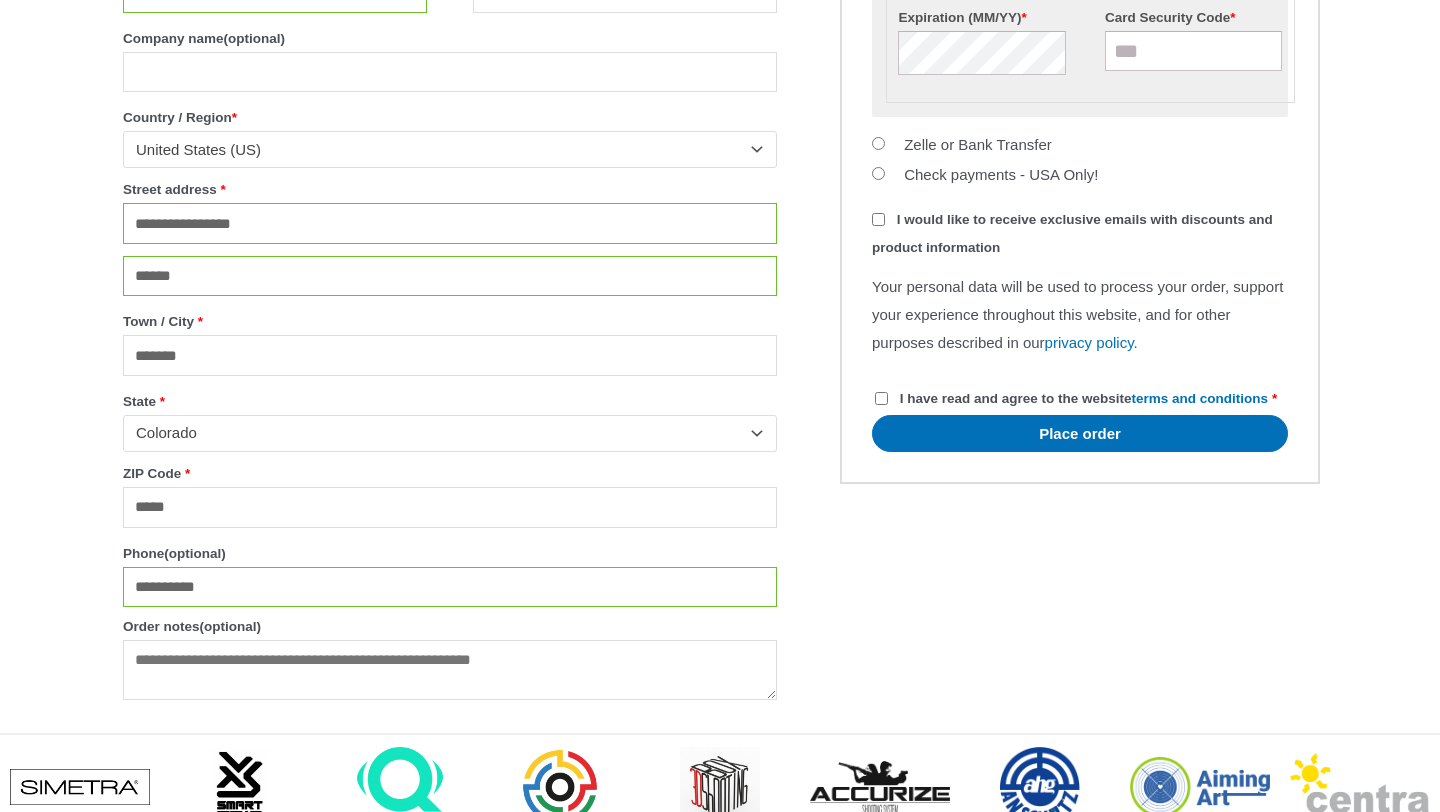 click on "**********" at bounding box center [720, -335] 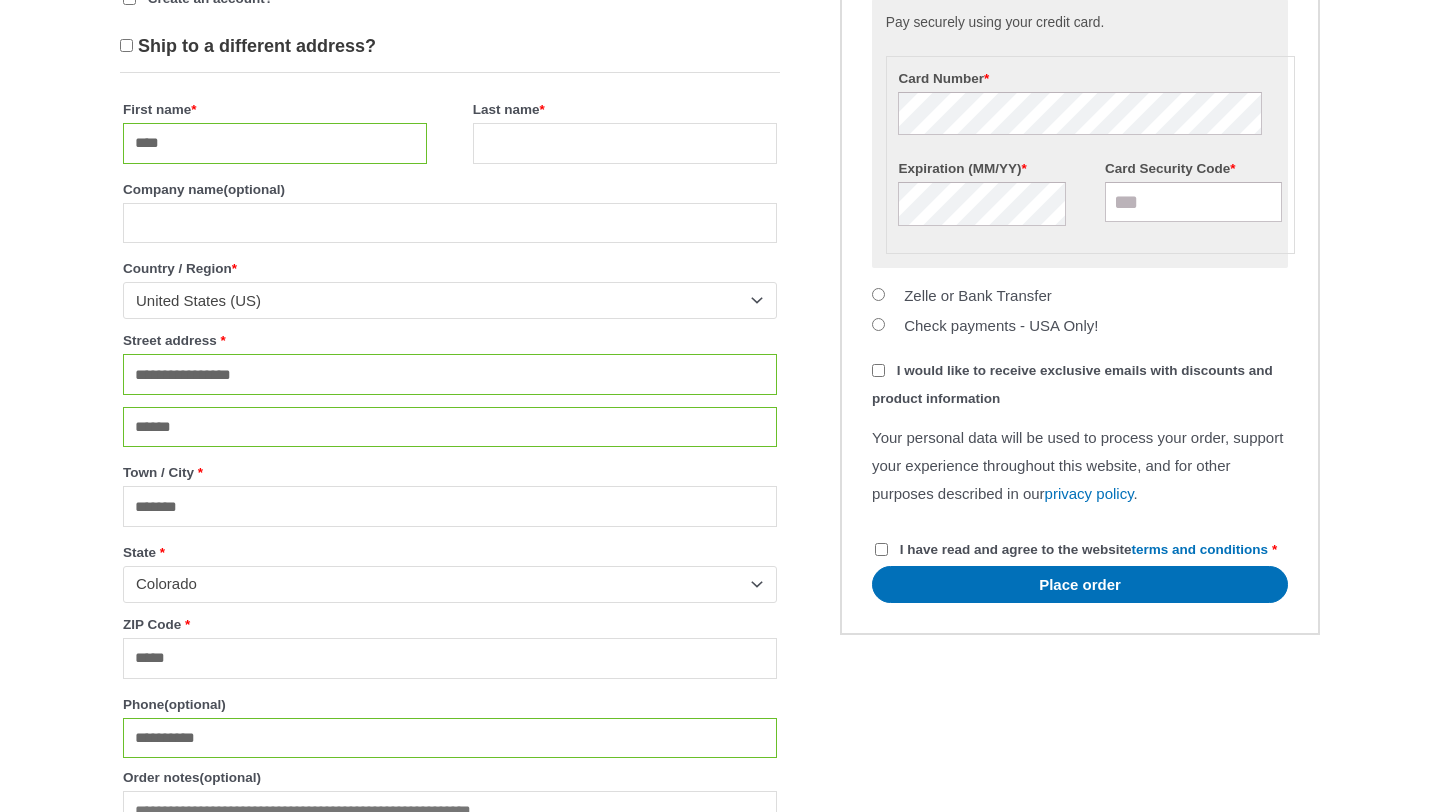 scroll, scrollTop: 1395, scrollLeft: 0, axis: vertical 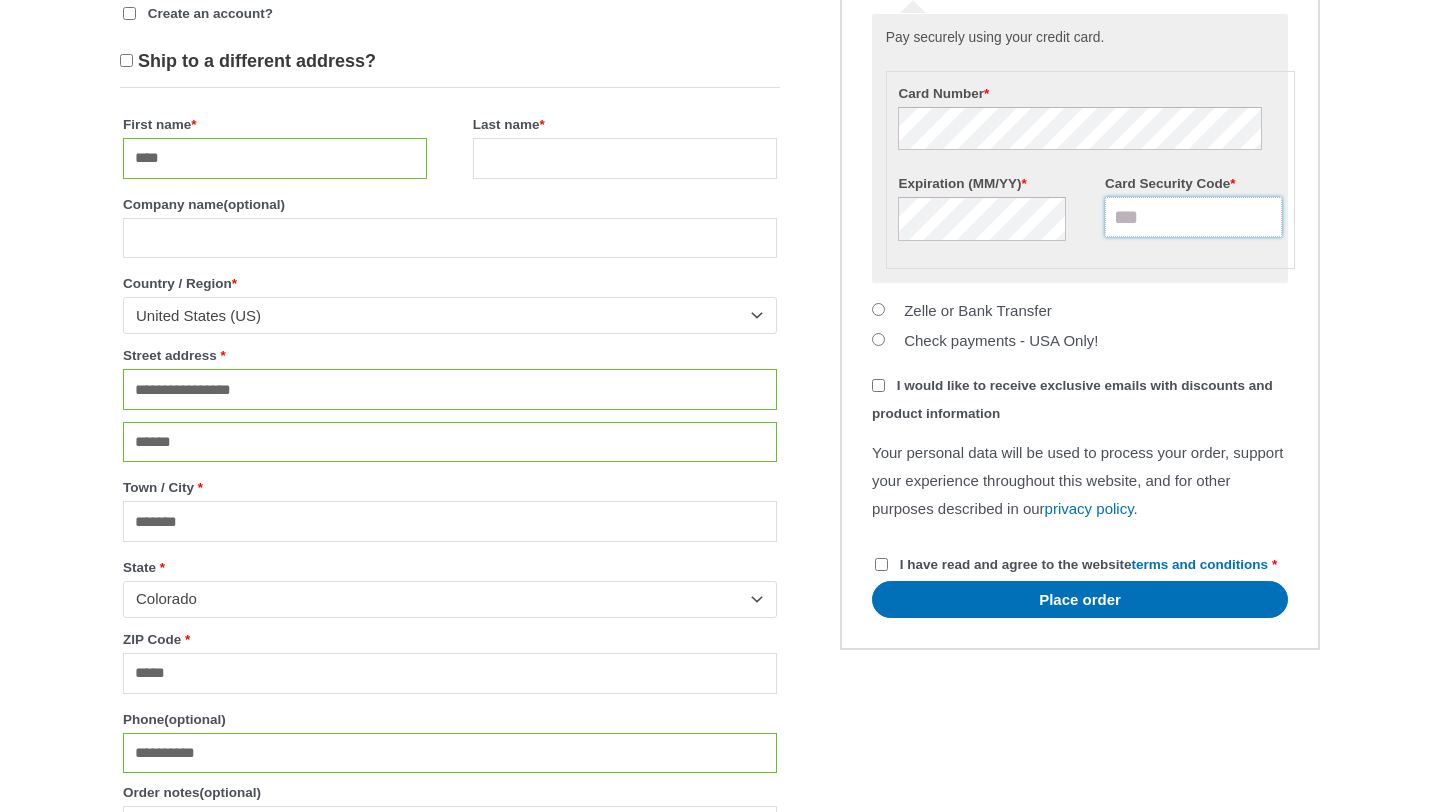 type on "***" 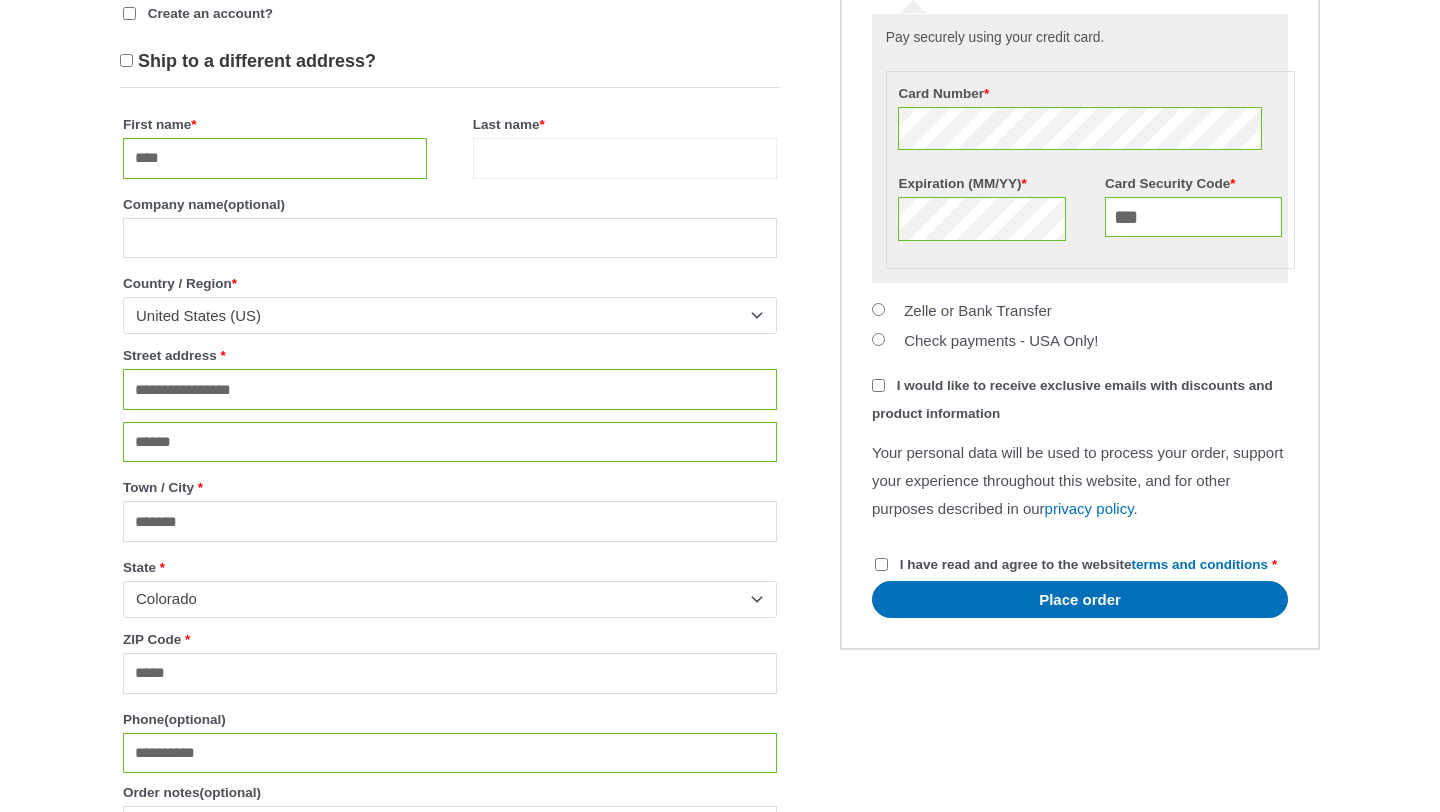 click on "Last name  *" at bounding box center (625, 158) 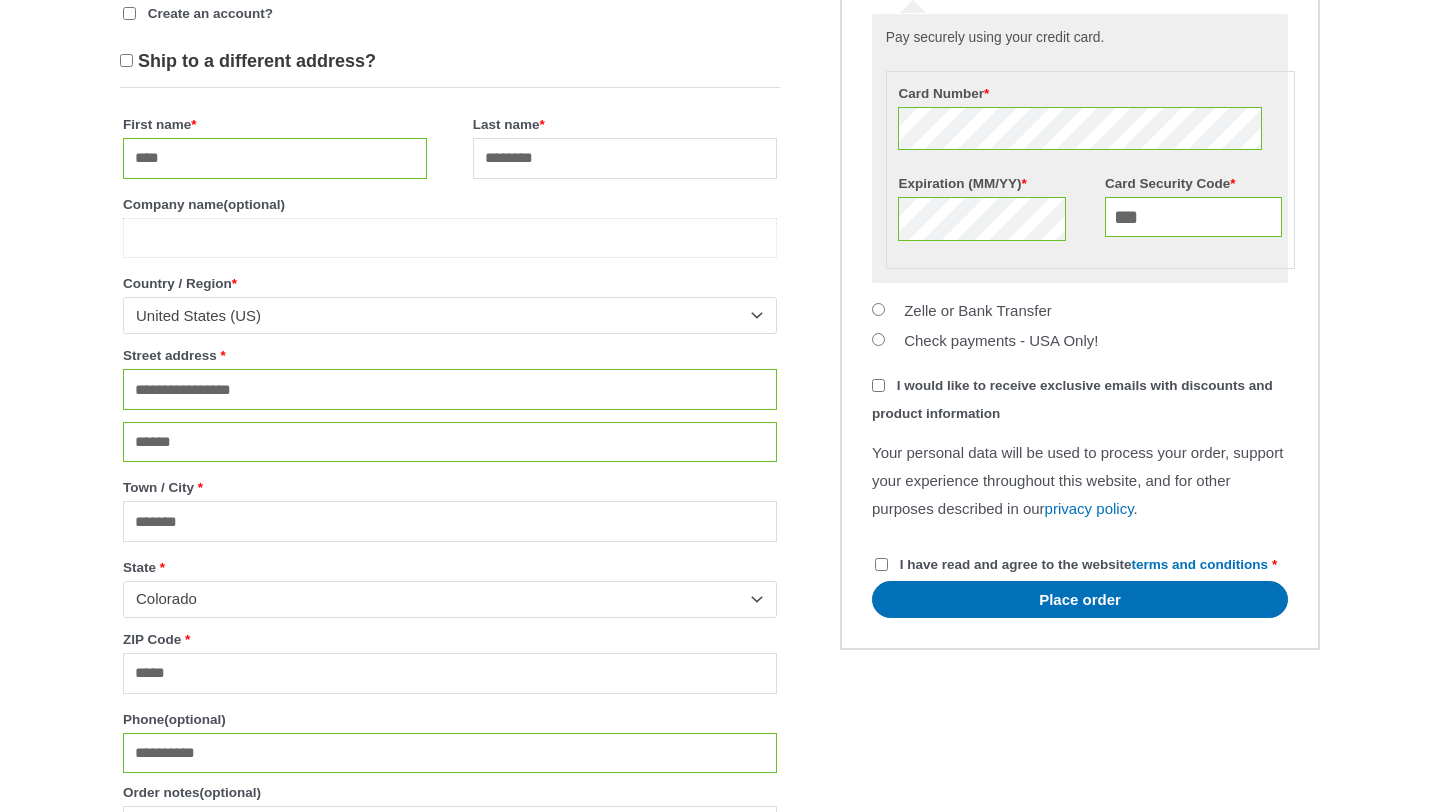 type on "**********" 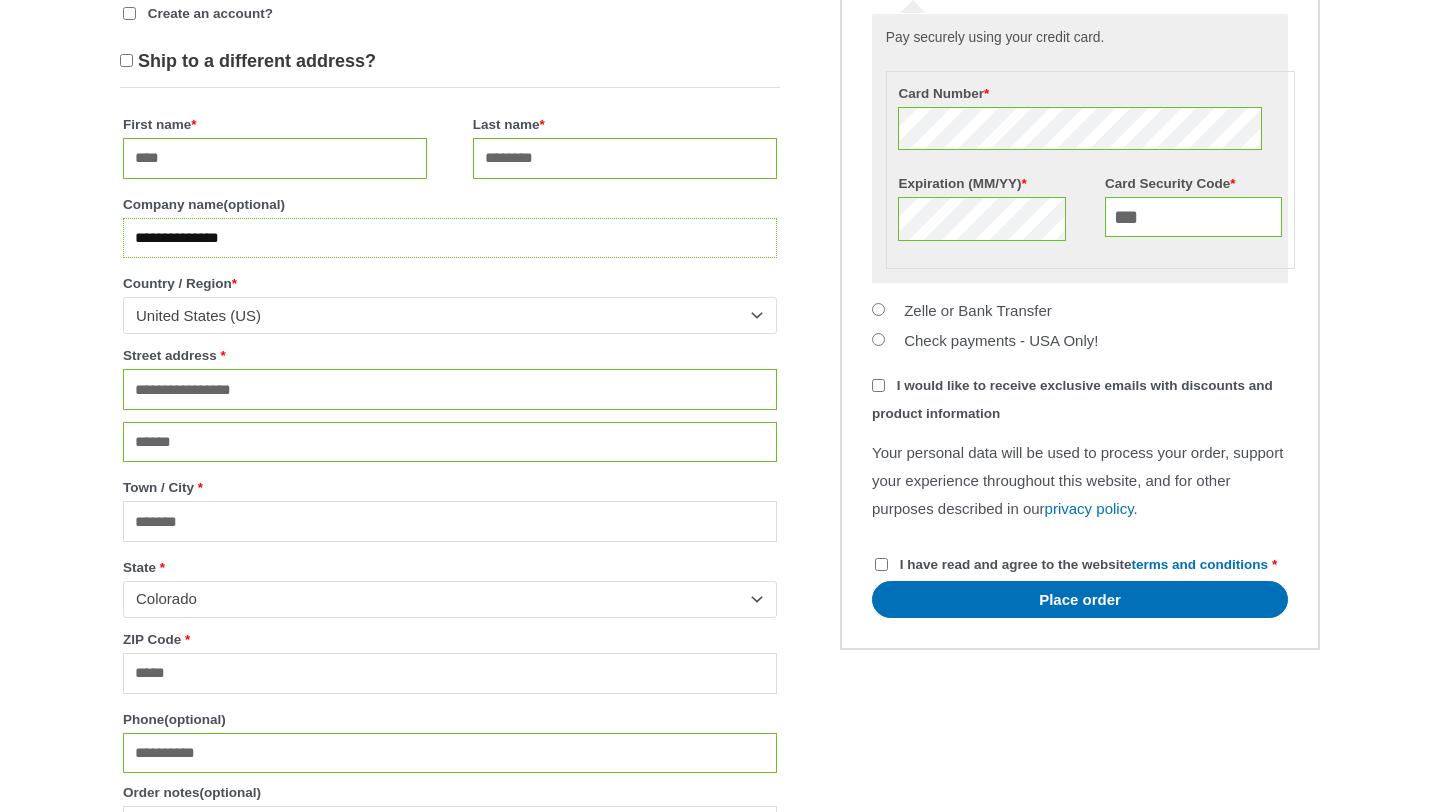 drag, startPoint x: 268, startPoint y: 265, endPoint x: 106, endPoint y: 252, distance: 162.52077 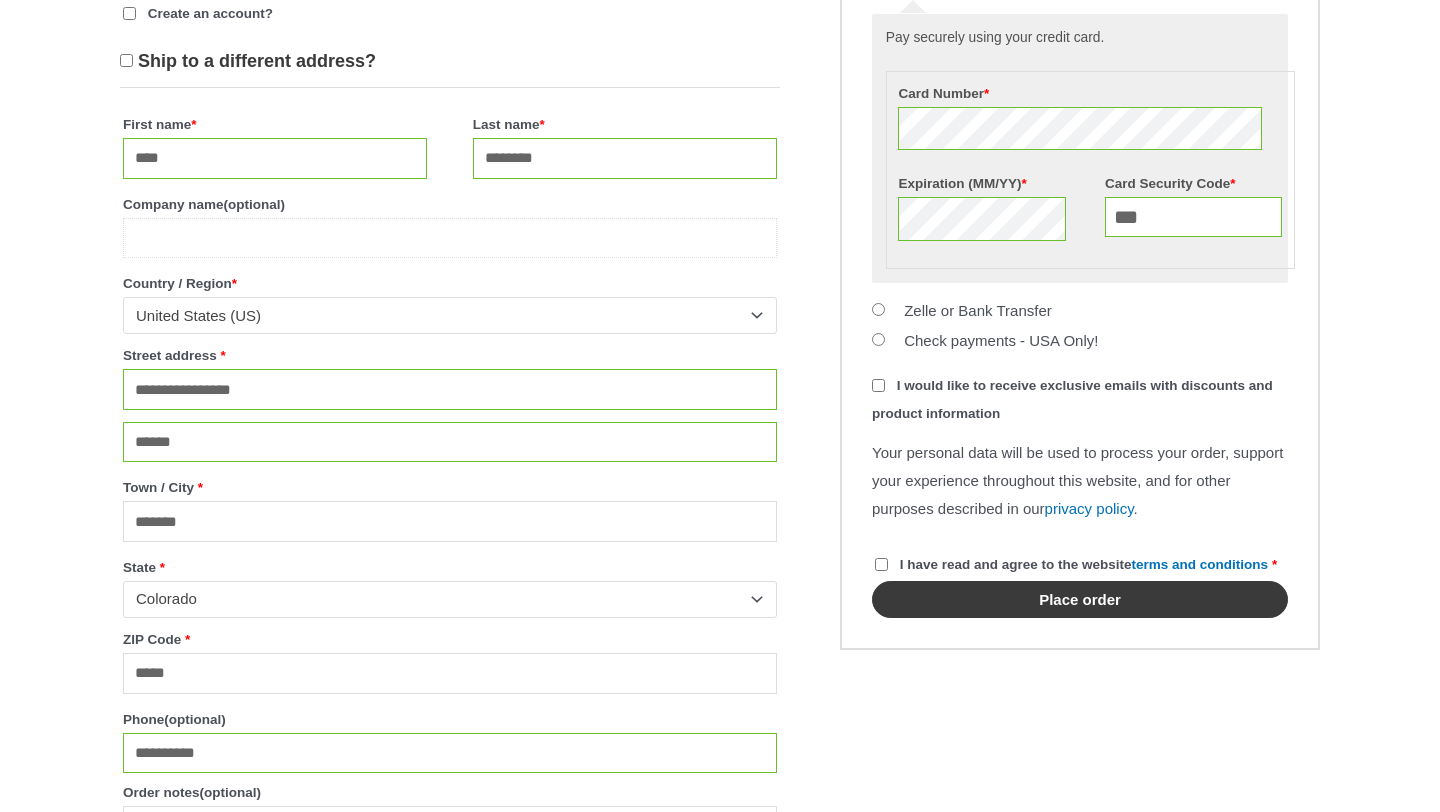 type 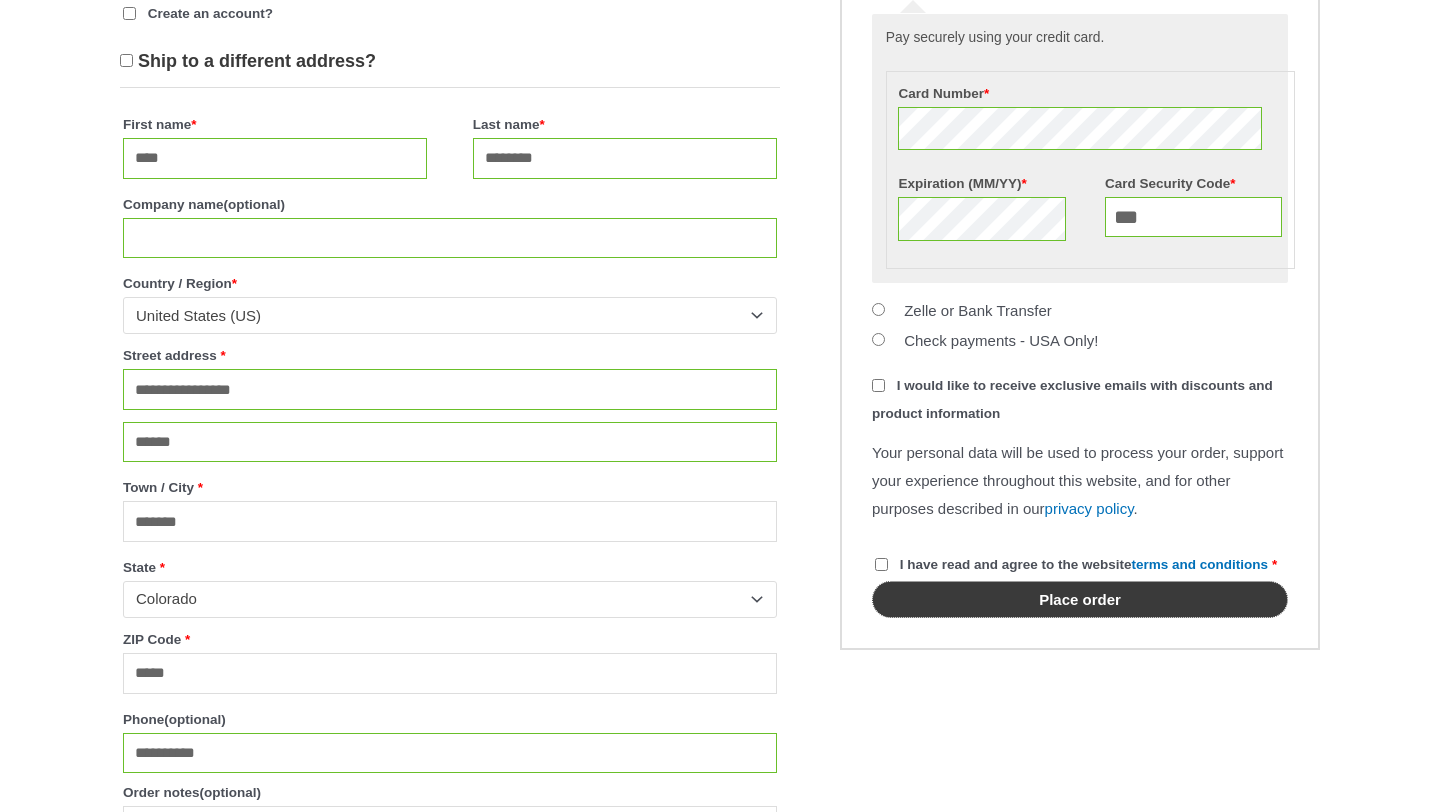 click on "Place order" at bounding box center (1080, 599) 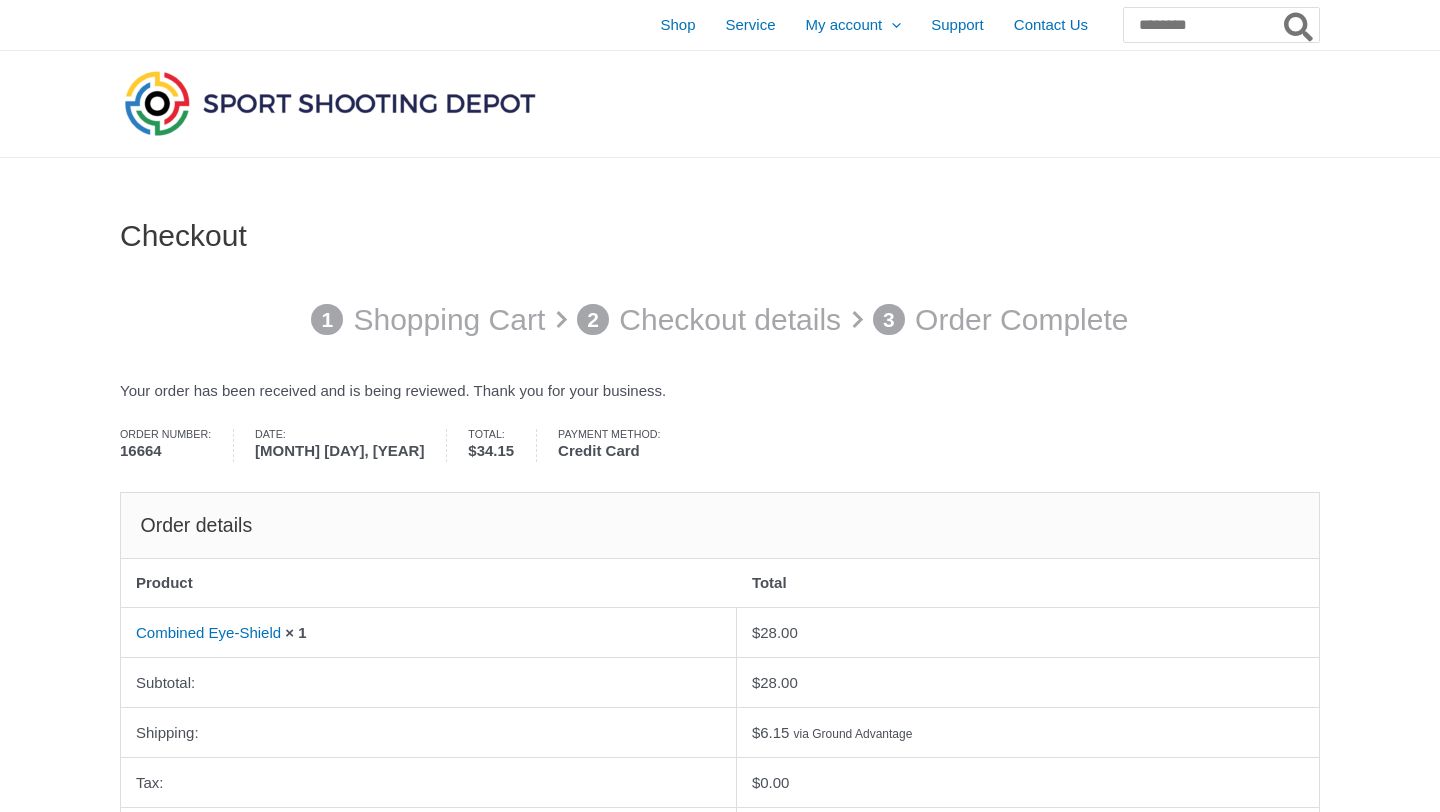 scroll, scrollTop: 0, scrollLeft: 0, axis: both 